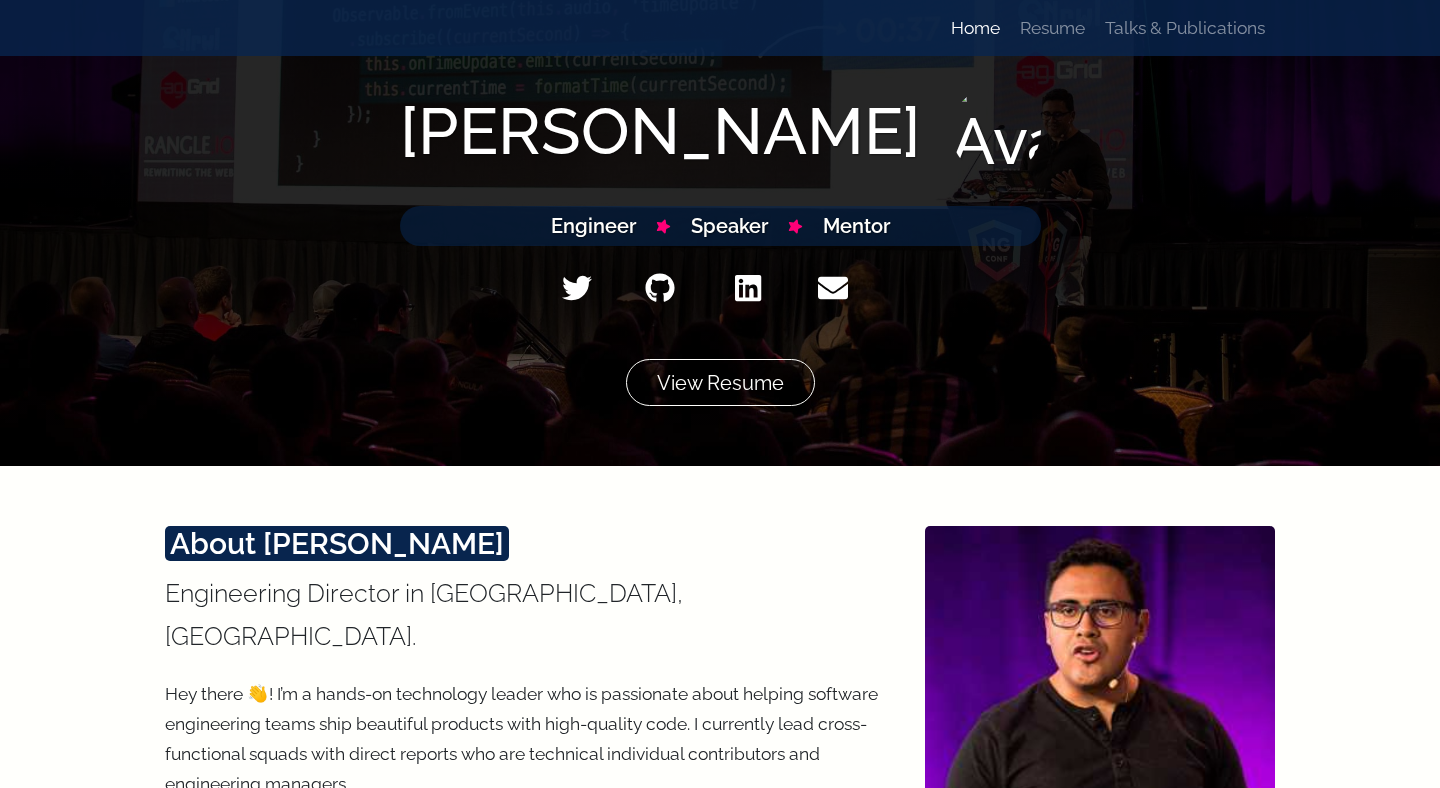 scroll, scrollTop: 0, scrollLeft: 0, axis: both 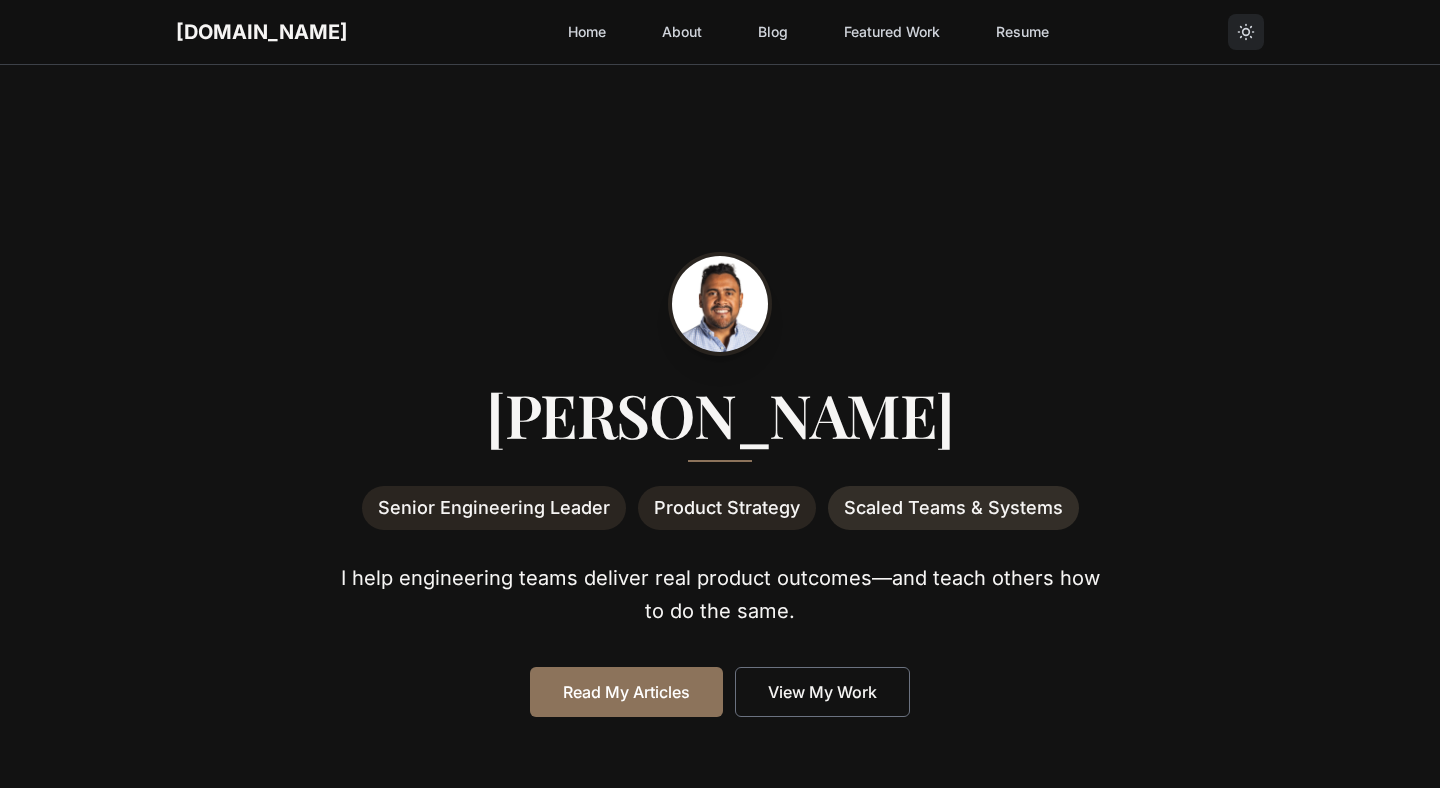 click on "About" at bounding box center [682, 32] 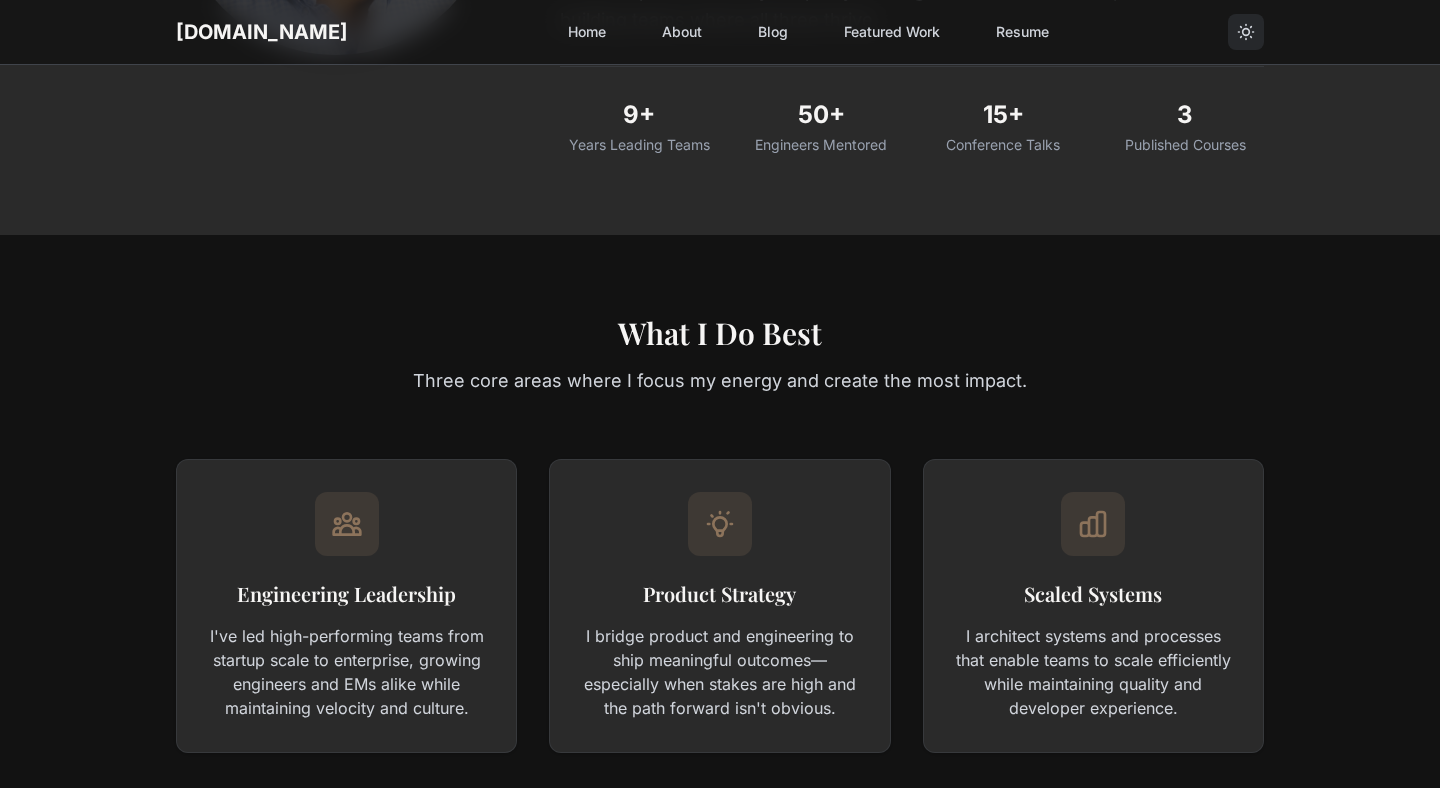 scroll, scrollTop: 195, scrollLeft: 0, axis: vertical 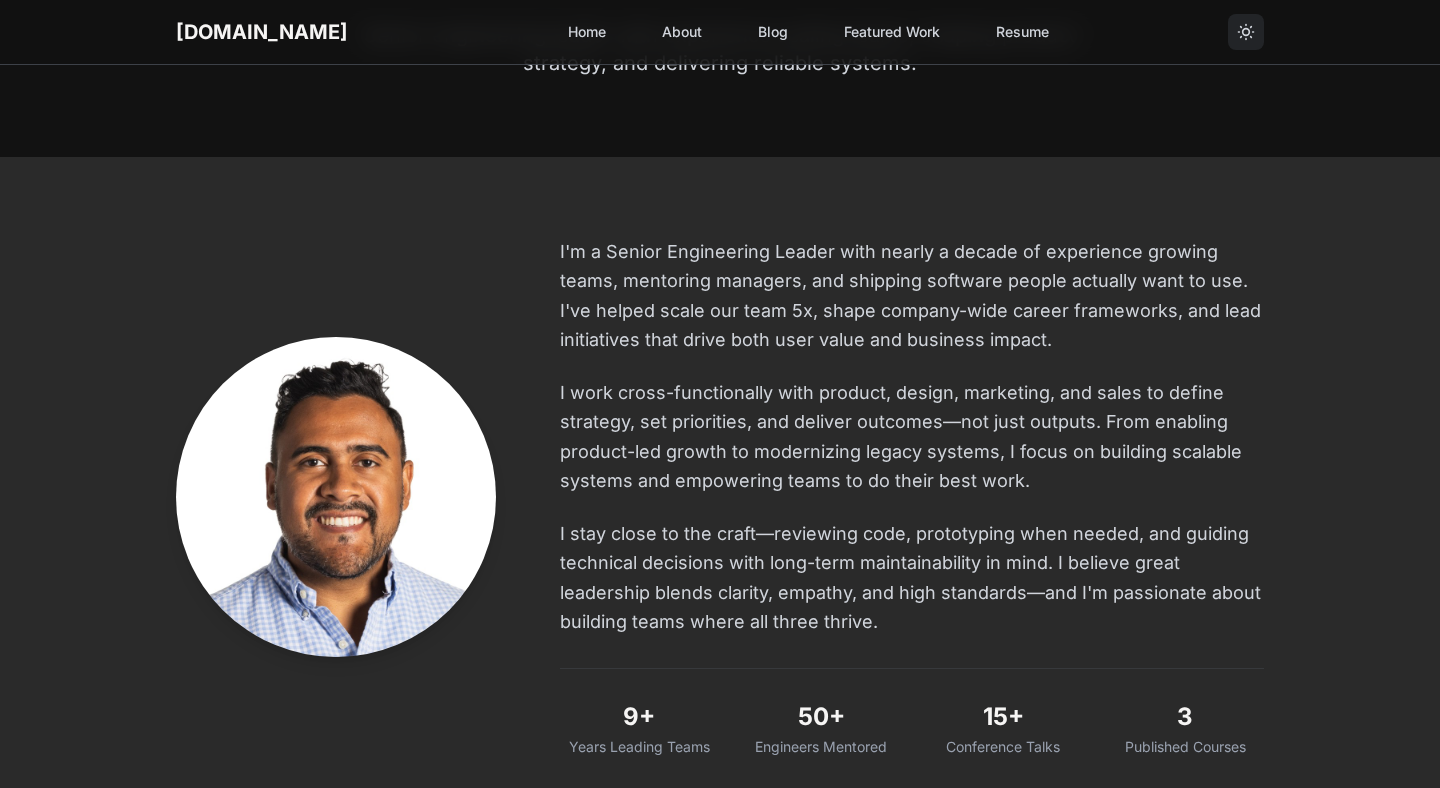 click 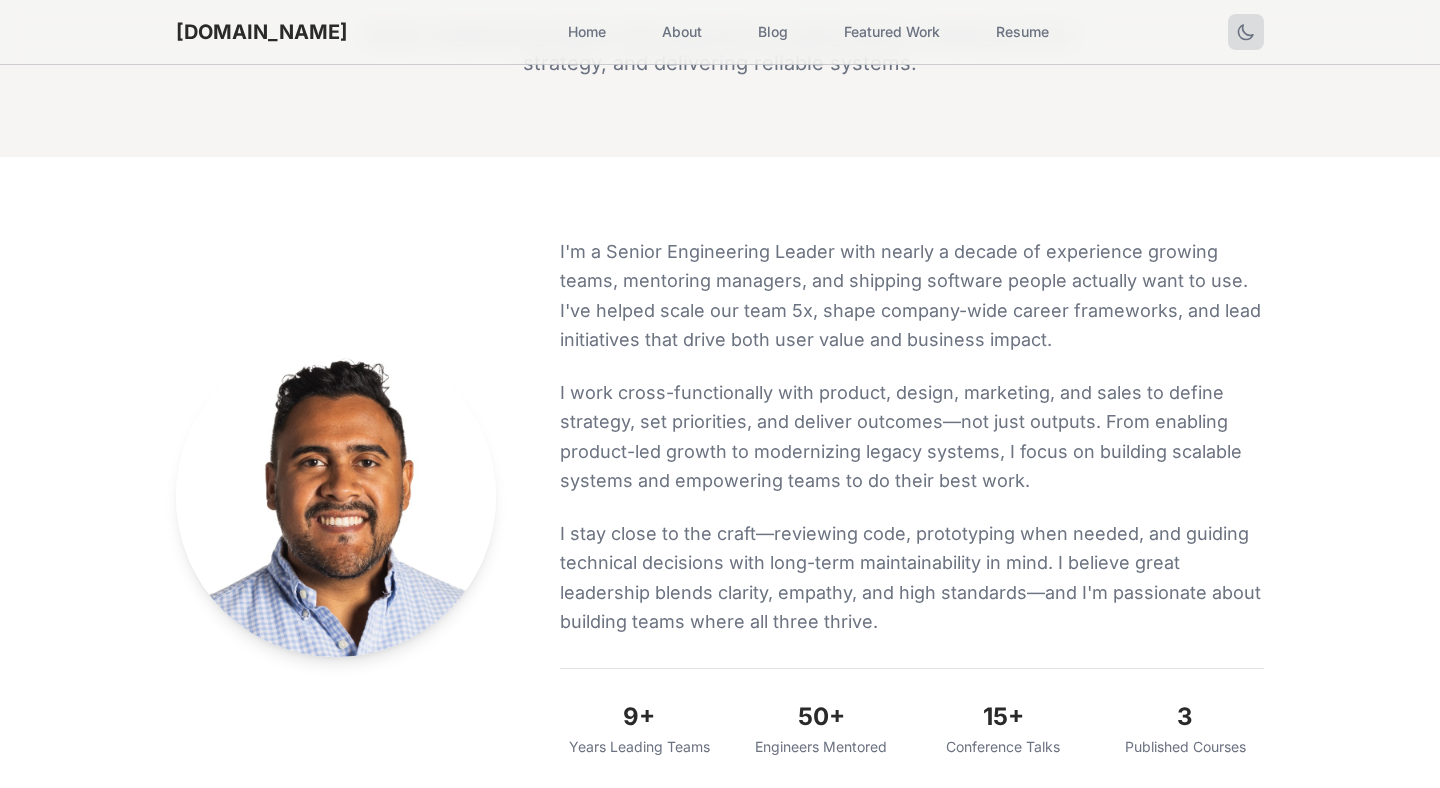 click on "sergio.io             Home   About   Blog   Featured Work   Resume                    Open main menu" at bounding box center [720, 32] 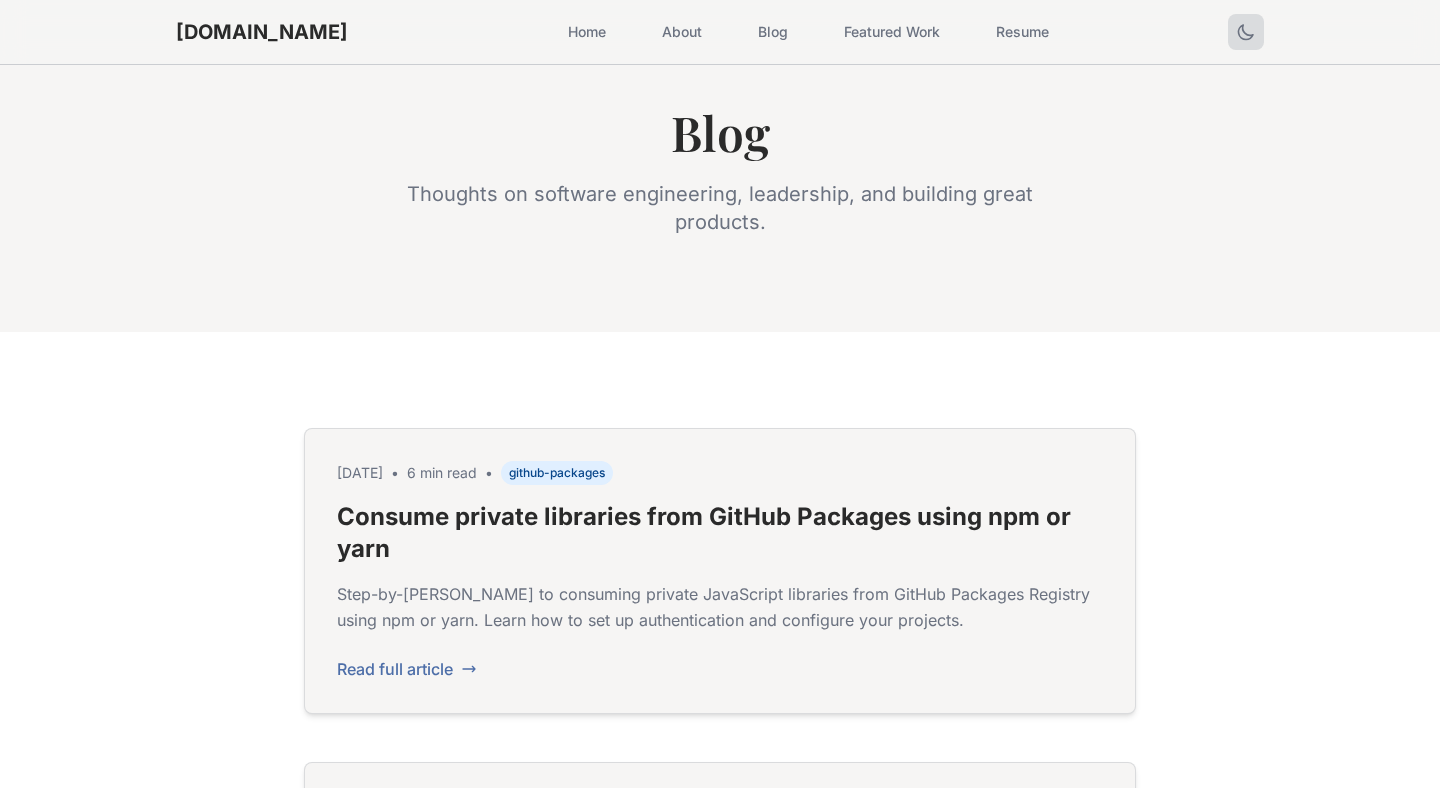 scroll, scrollTop: 0, scrollLeft: 0, axis: both 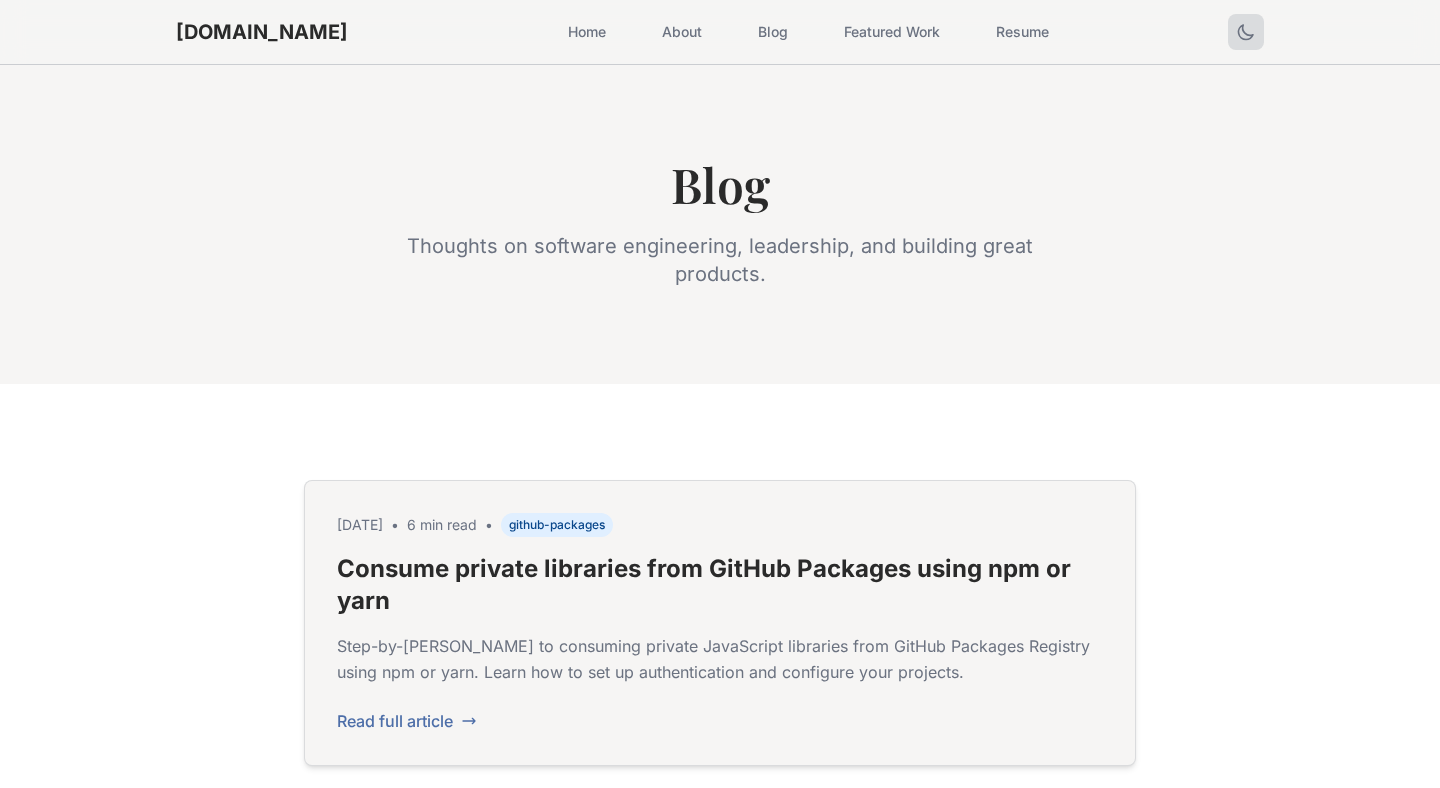 click on "Featured Work" at bounding box center (892, 32) 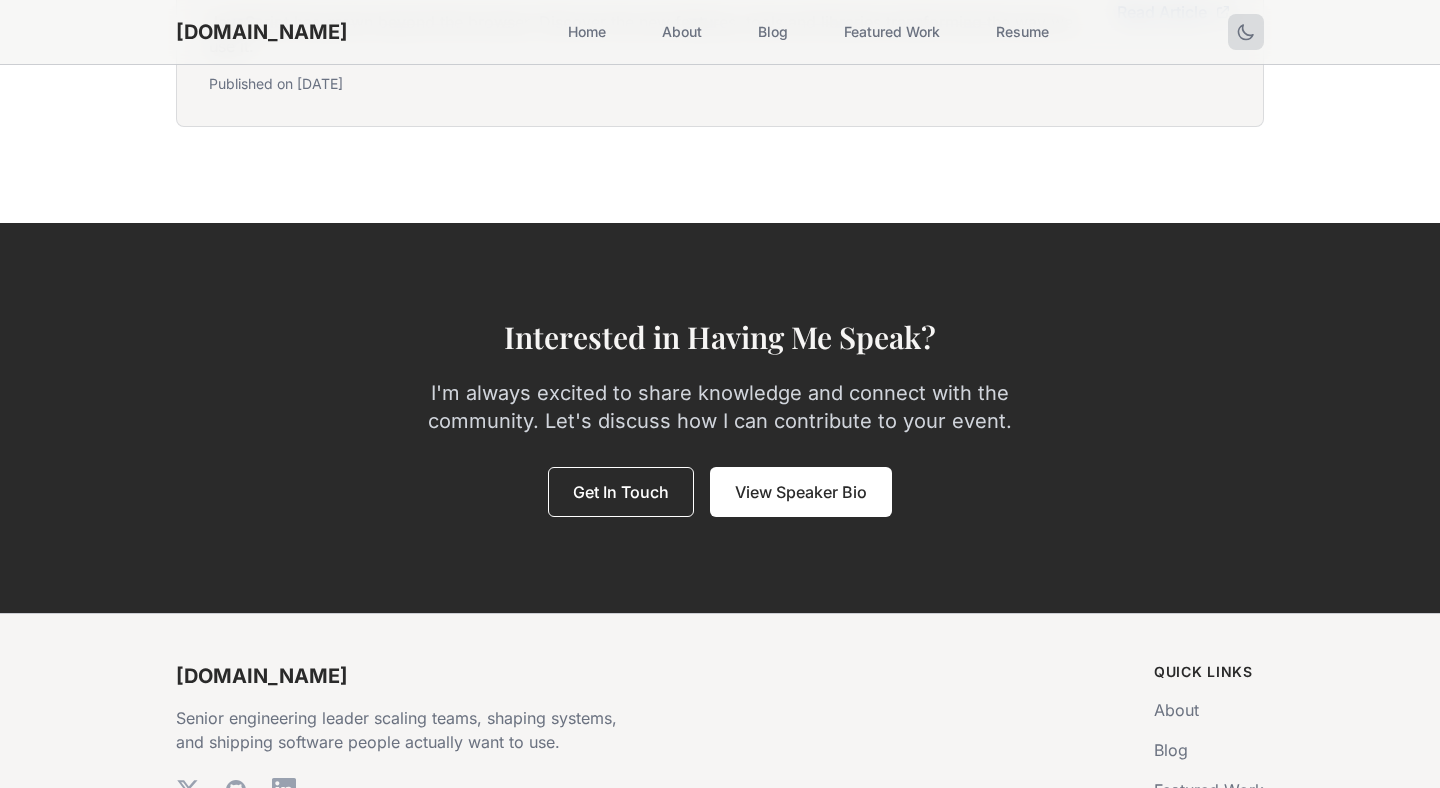 scroll, scrollTop: 4429, scrollLeft: 0, axis: vertical 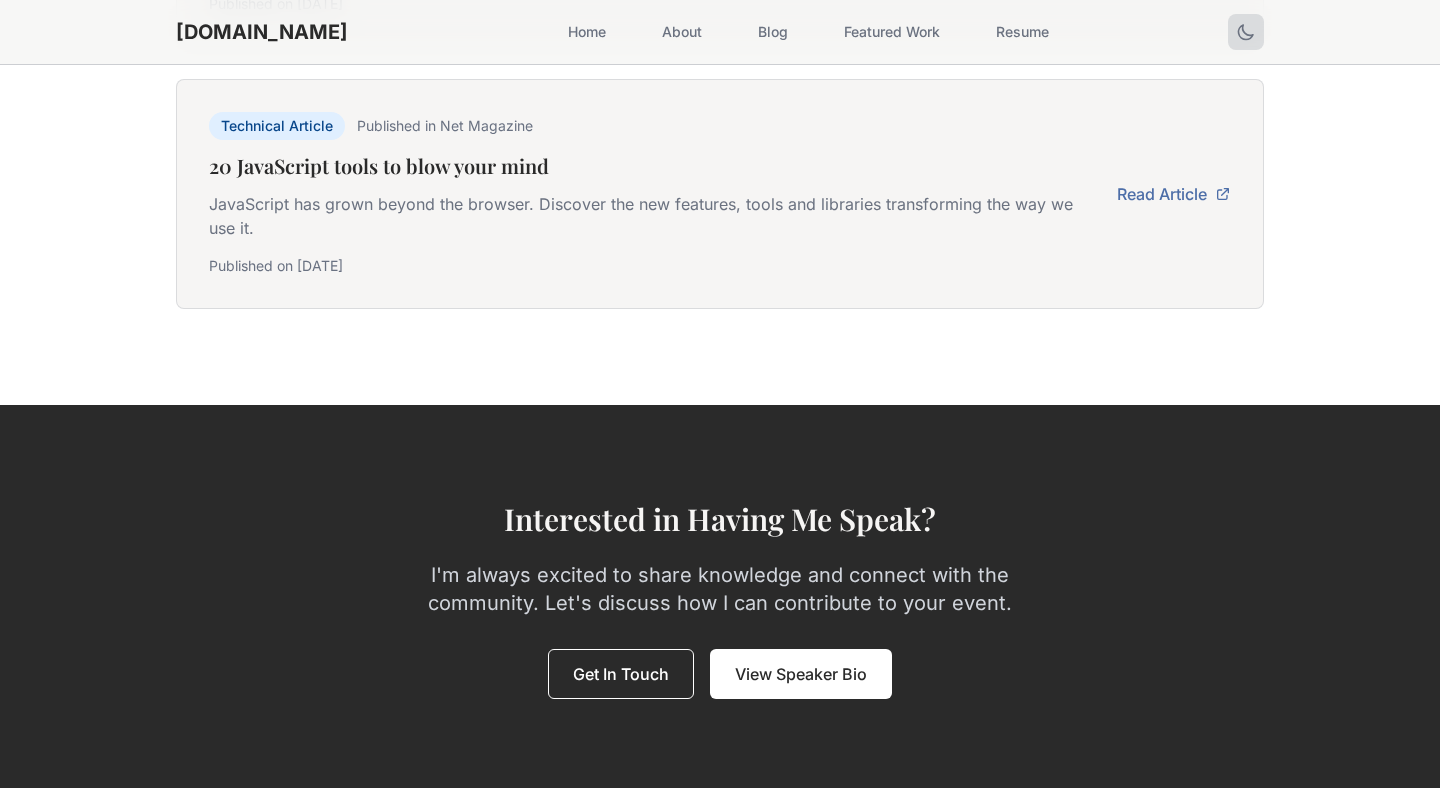 click on "Read Article" at bounding box center (1174, 194) 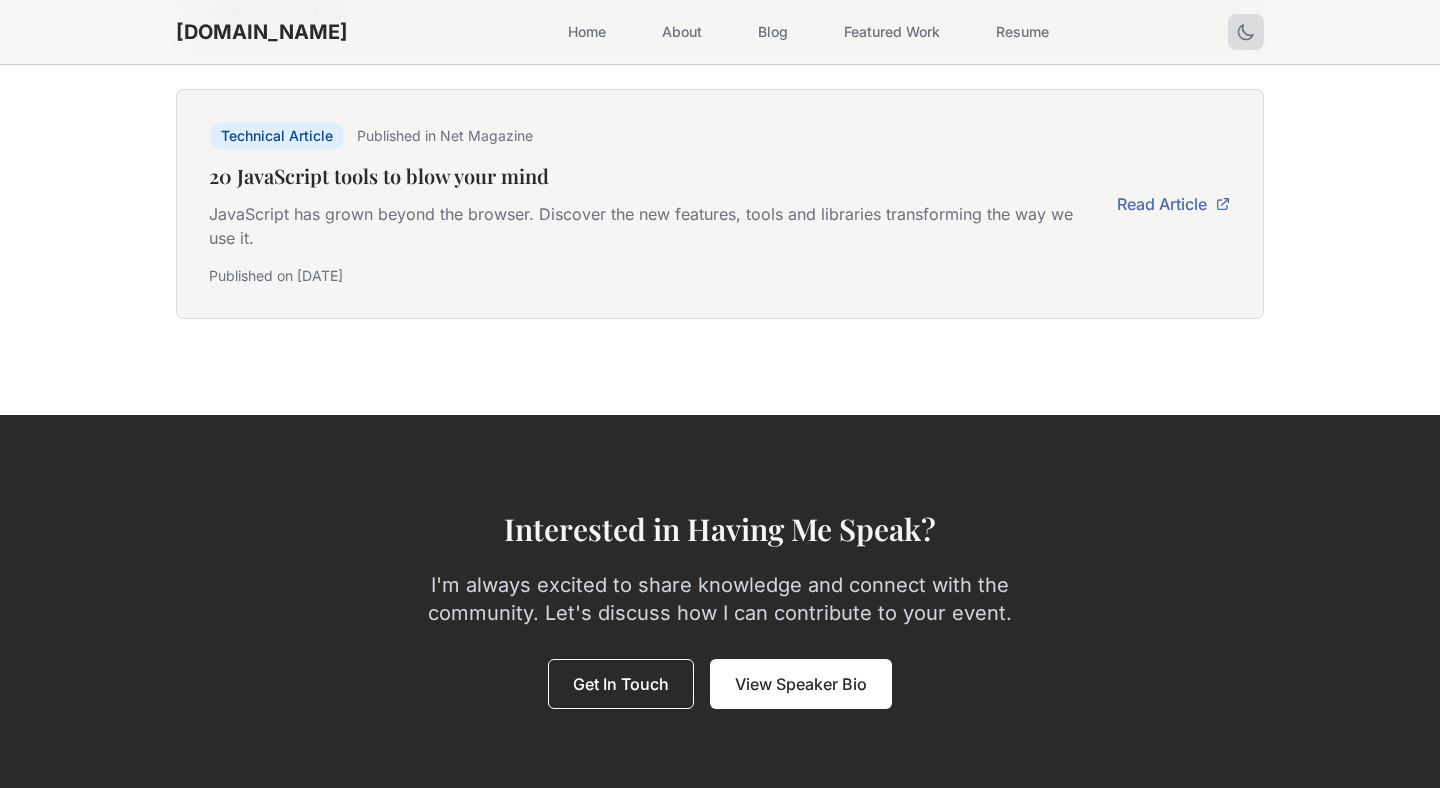 scroll, scrollTop: 4517, scrollLeft: 0, axis: vertical 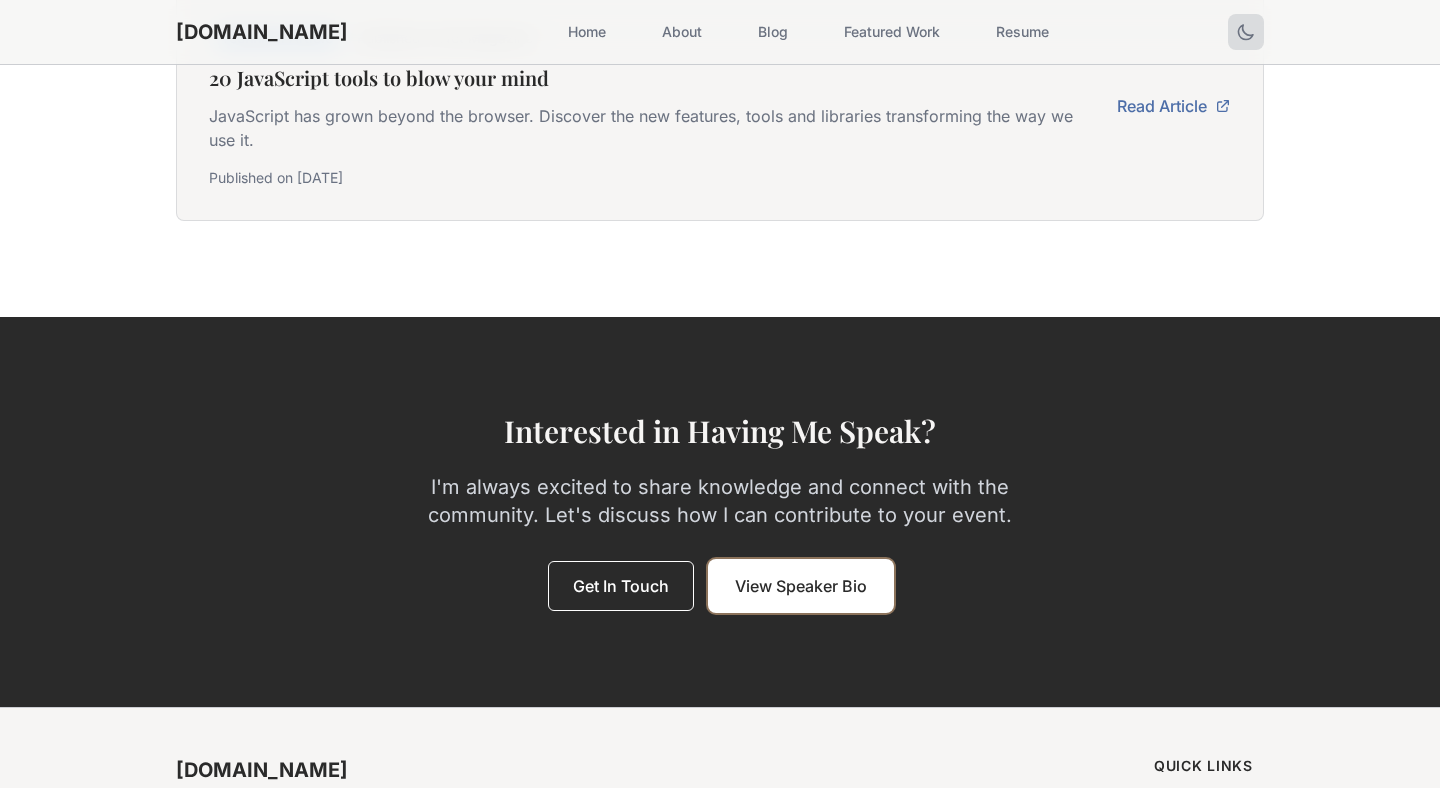 click on "View Speaker Bio" at bounding box center (801, 586) 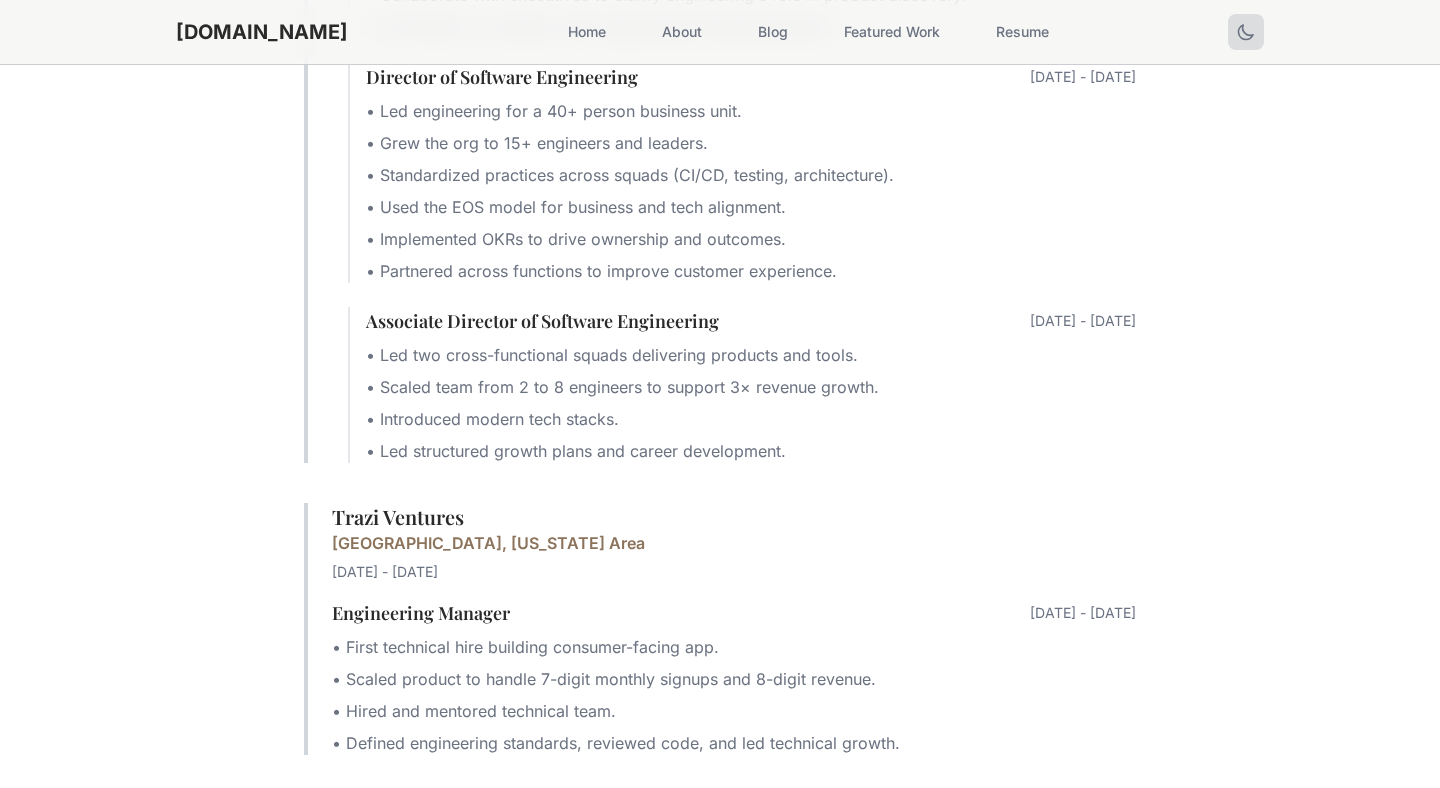 scroll, scrollTop: 899, scrollLeft: 0, axis: vertical 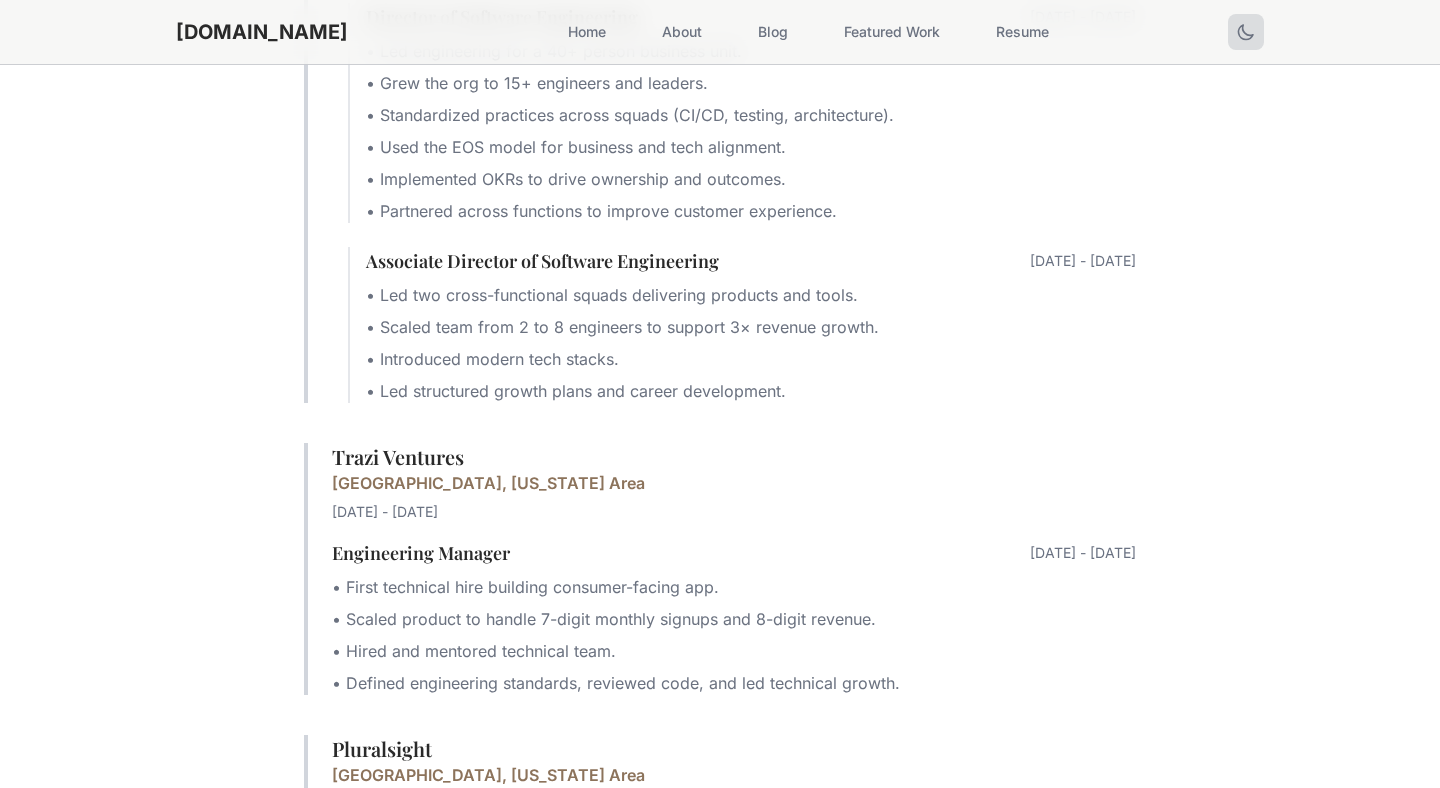 click on "About" at bounding box center [682, 32] 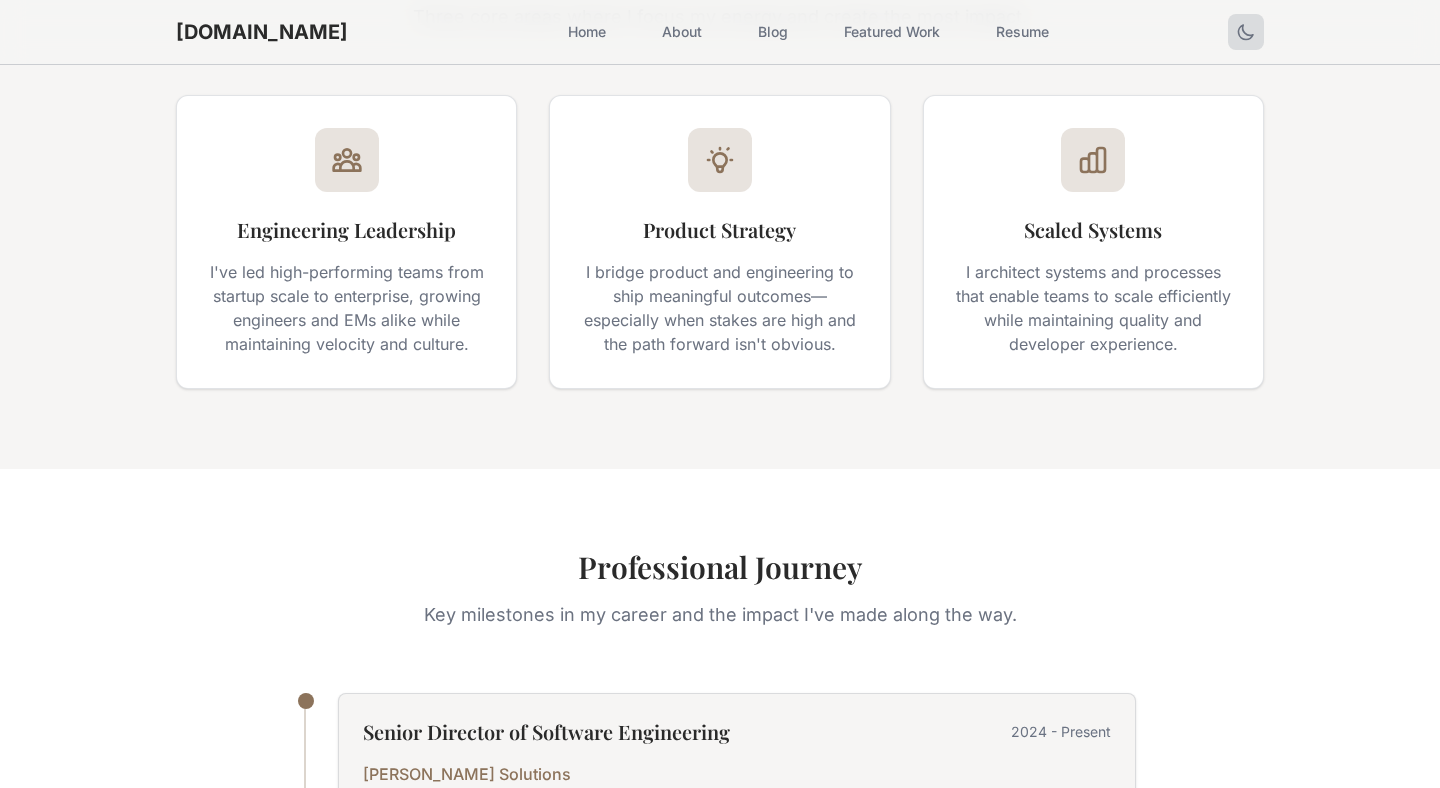 scroll, scrollTop: 0, scrollLeft: 0, axis: both 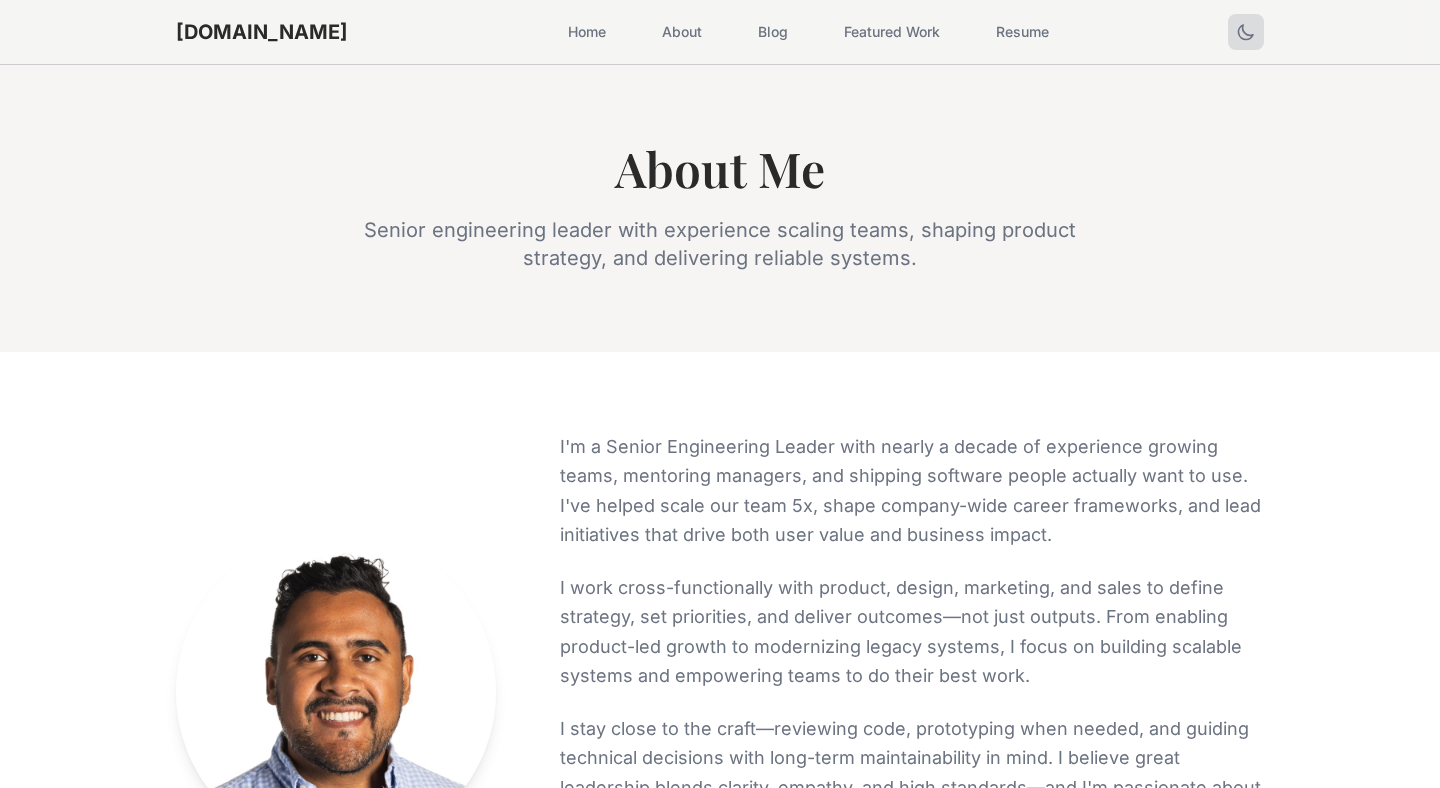 click on "Home" at bounding box center [587, 32] 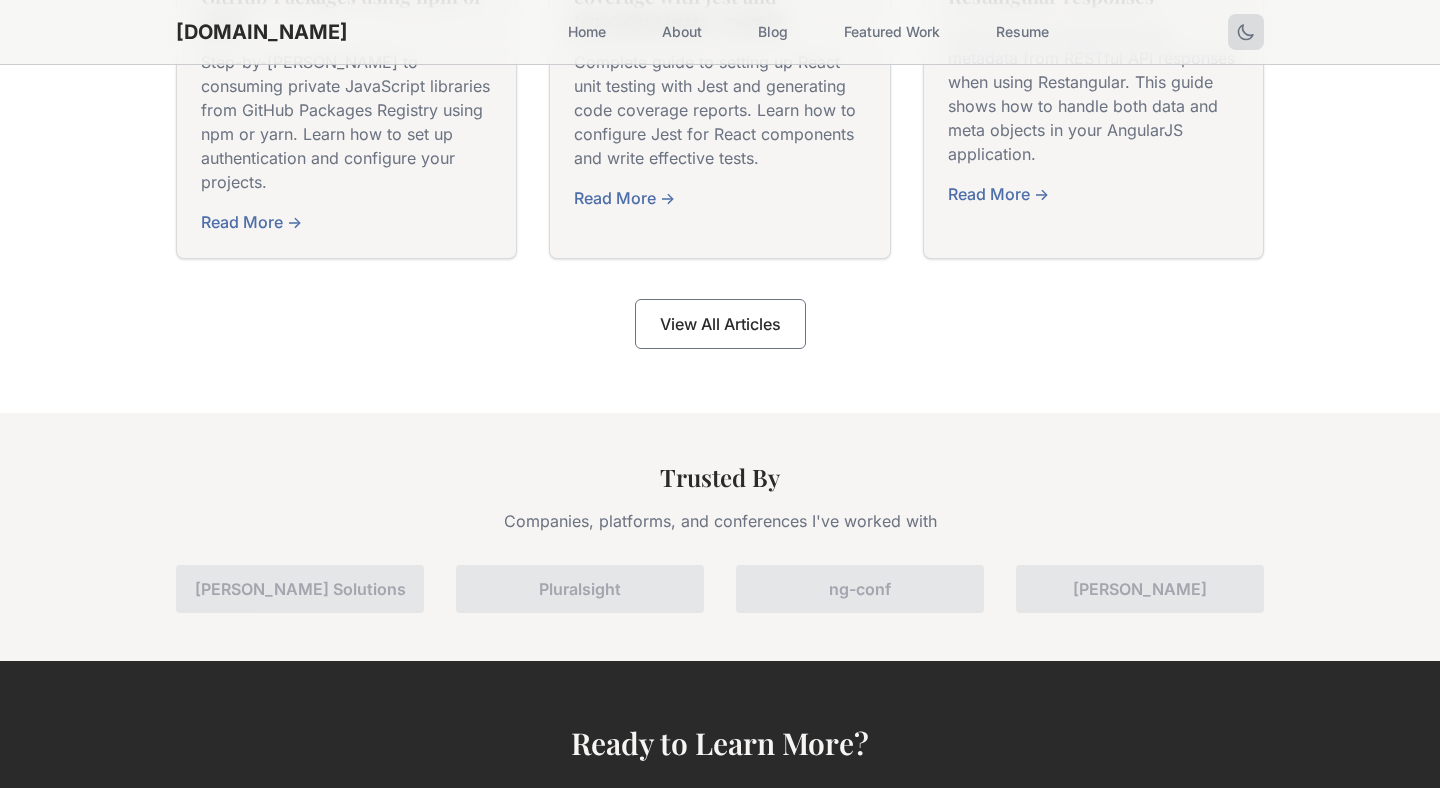 scroll, scrollTop: 3295, scrollLeft: 0, axis: vertical 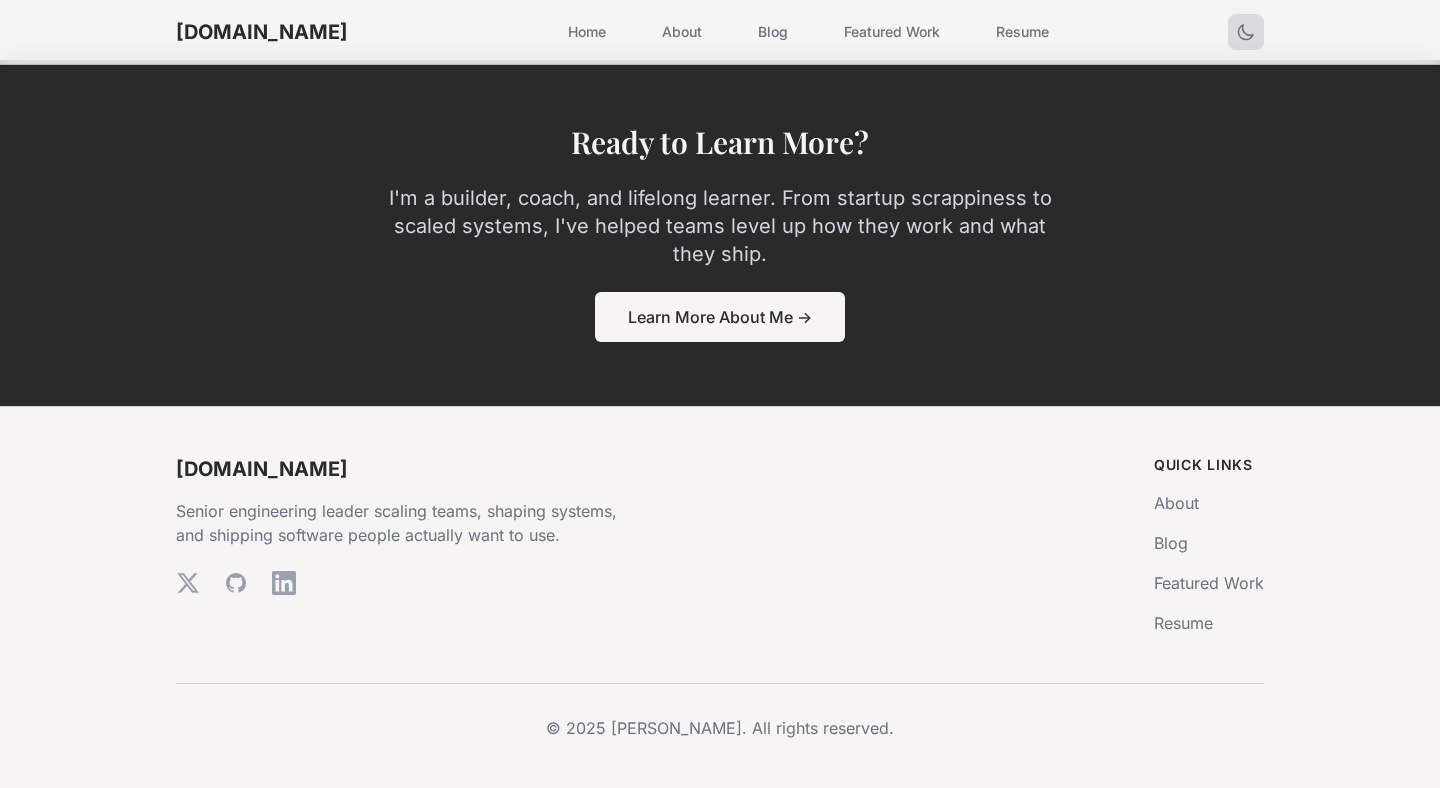 click on "[DOMAIN_NAME]      Senior engineering leader scaling teams, shaping systems, and shipping software people actually want to use.        X (formerly Twitter)             GitHub             LinkedIn" at bounding box center (533, 545) 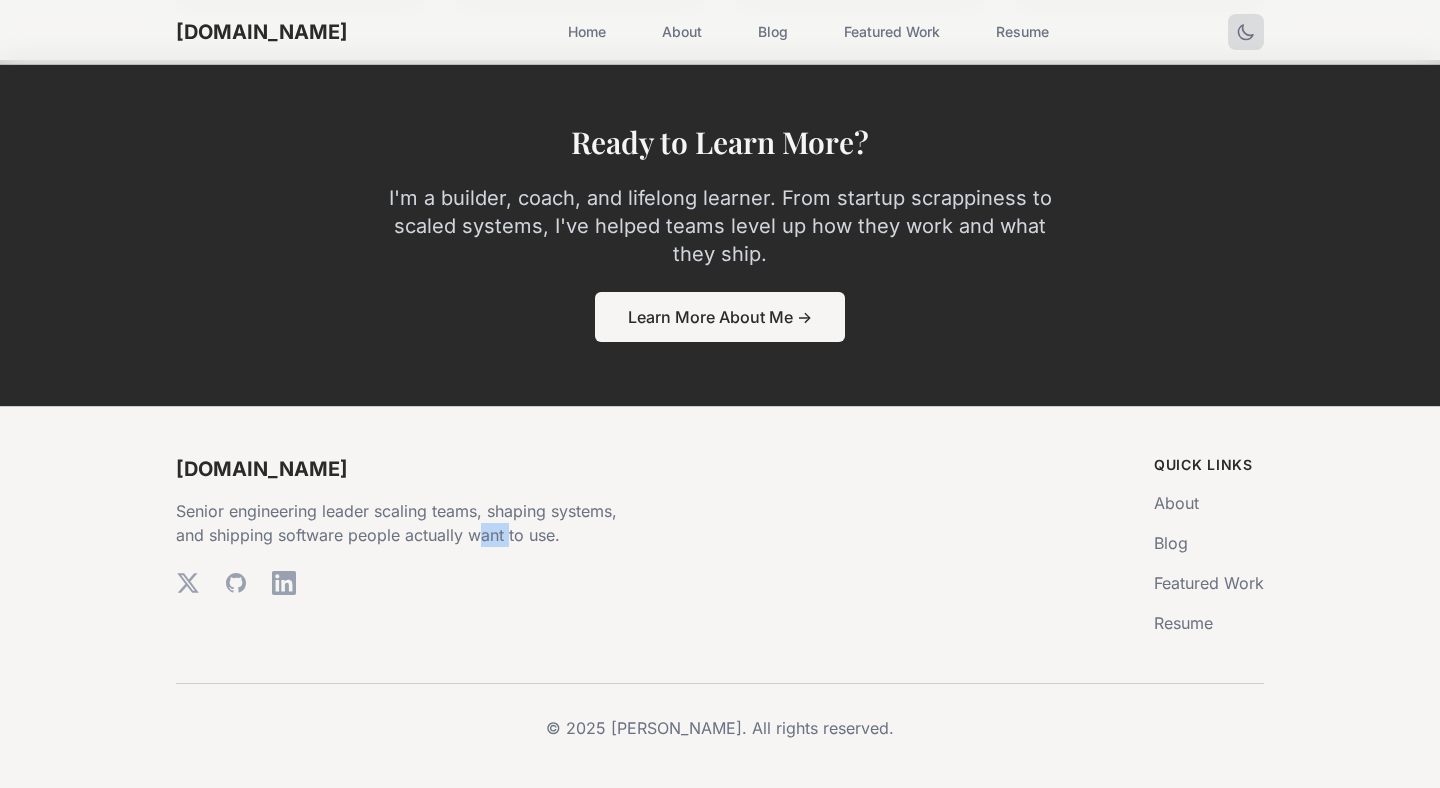 click on "Senior engineering leader scaling teams, shaping systems, and shipping software people actually want to use." at bounding box center (400, 523) 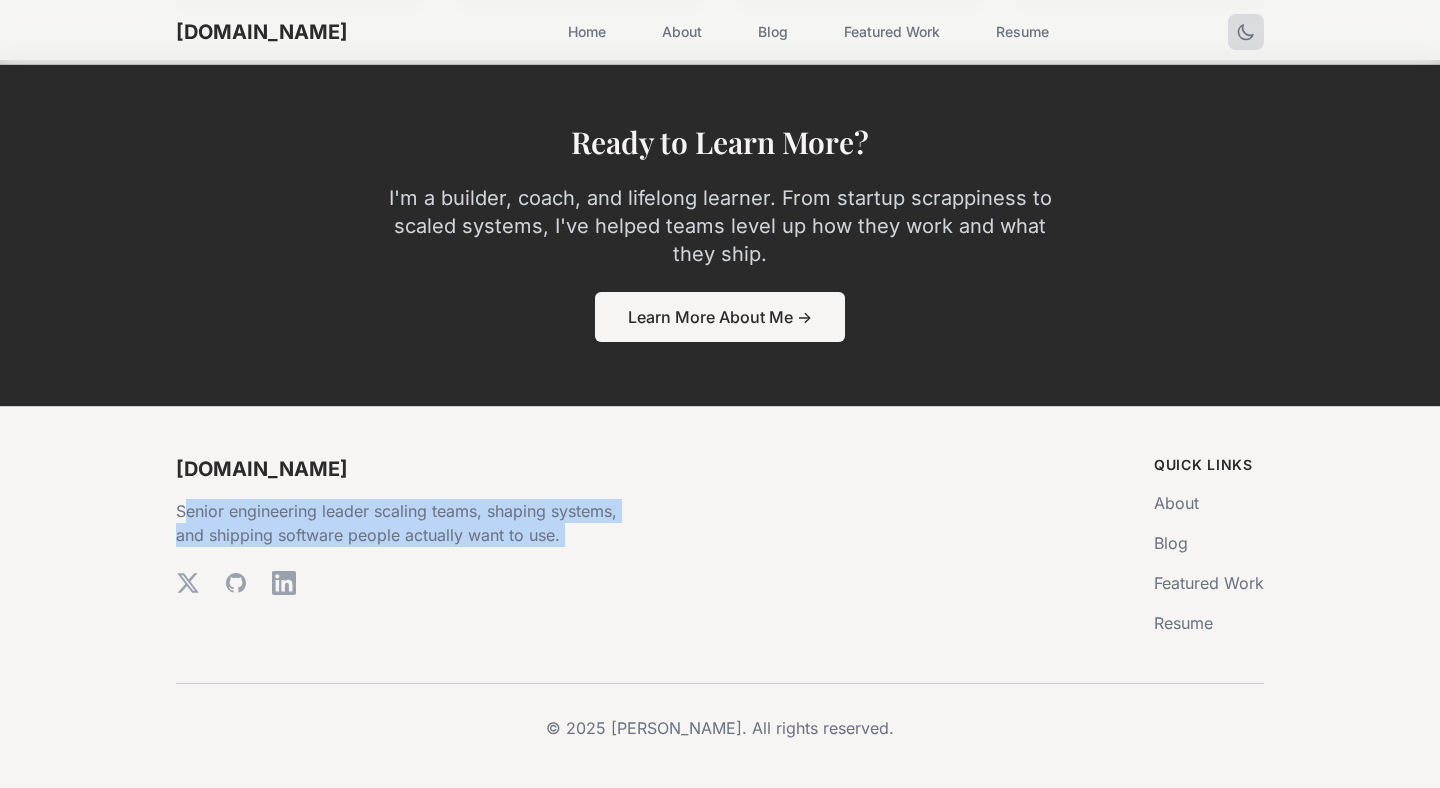 click on "Senior engineering leader scaling teams, shaping systems, and shipping software people actually want to use." at bounding box center [400, 523] 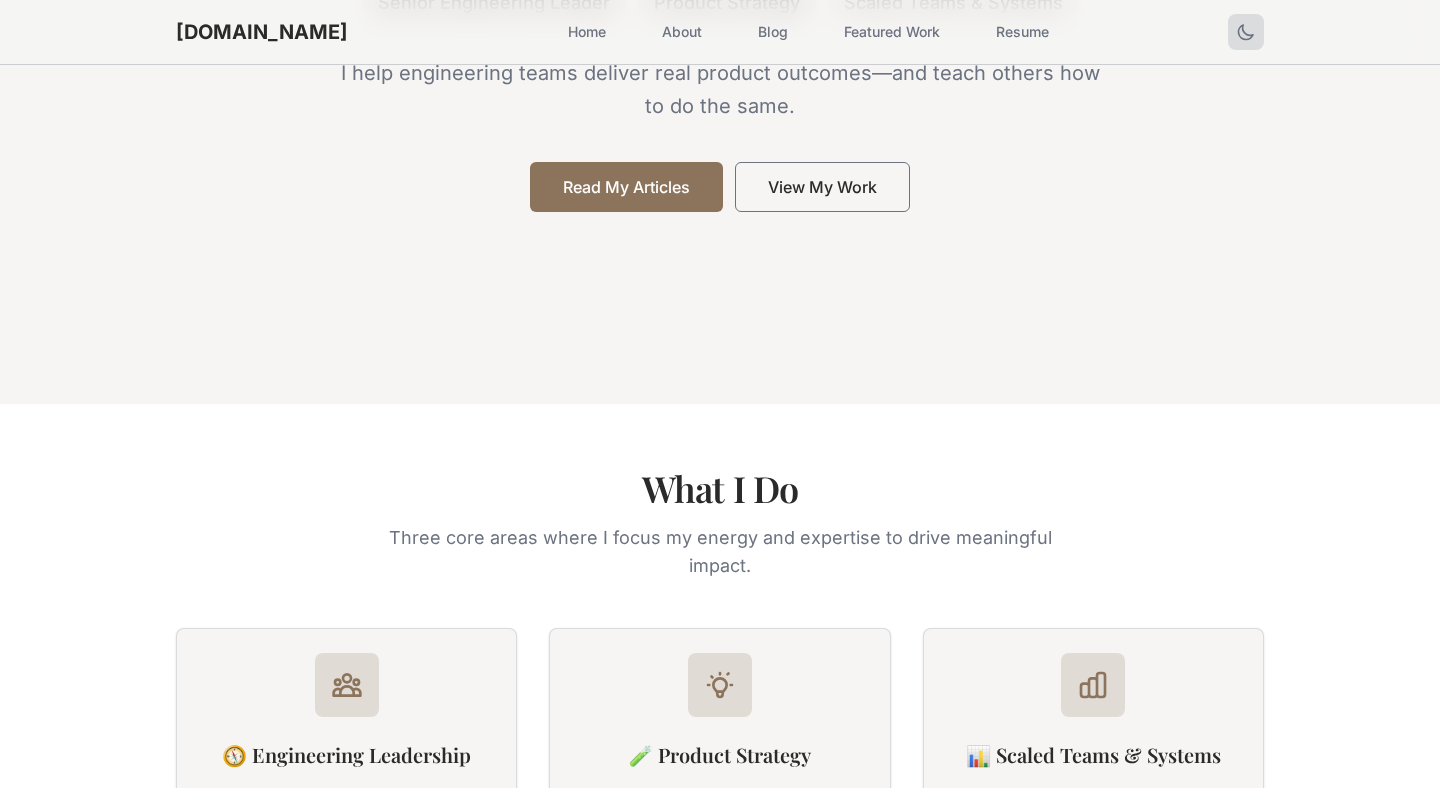 scroll, scrollTop: 0, scrollLeft: 0, axis: both 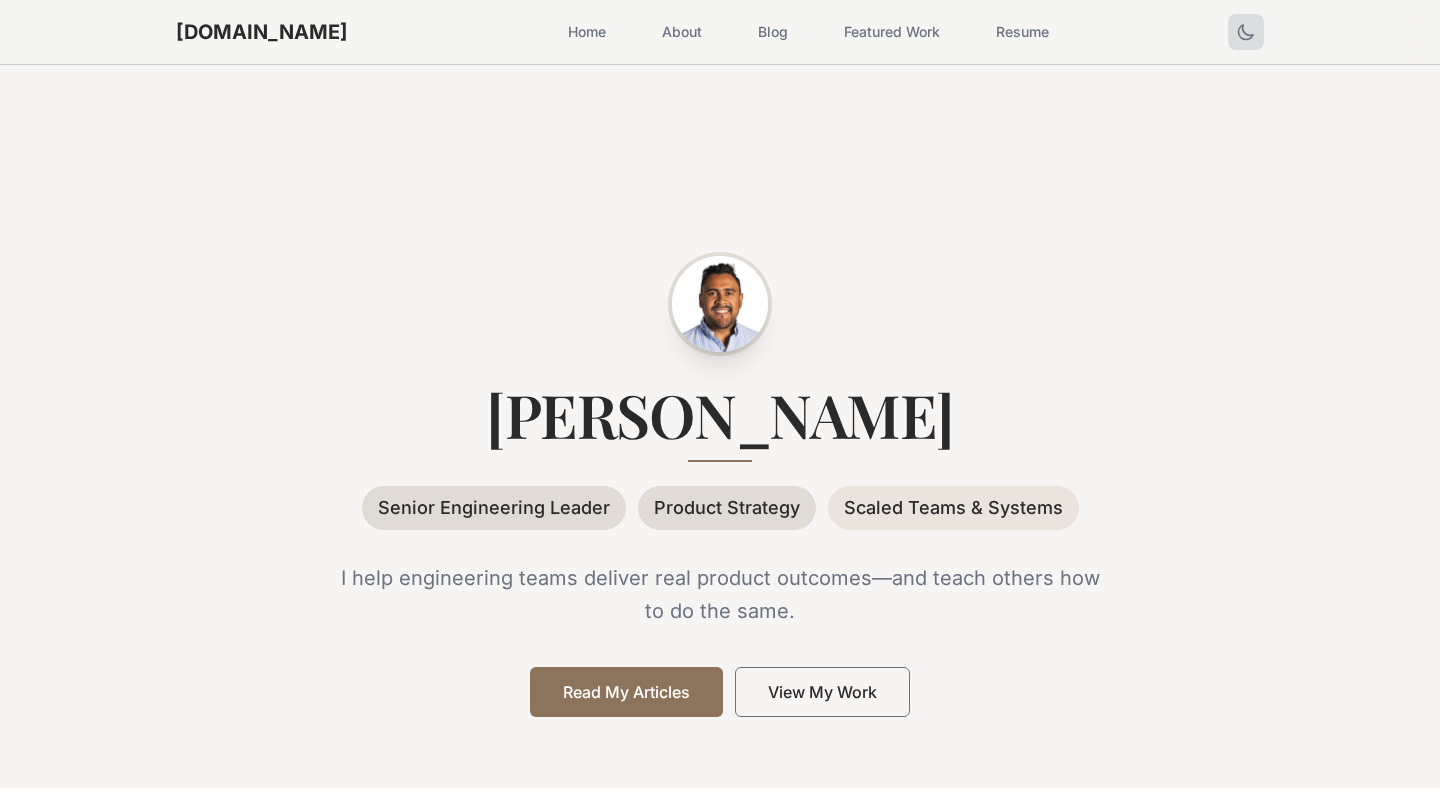 click on "[PERSON_NAME]
Senior Engineering Leader
Product Strategy
Scaled Teams & Systems
I help engineering teams deliver real product outcomes—and teach others how to do the
same.
Read My Articles
View My Work" at bounding box center [720, 486] 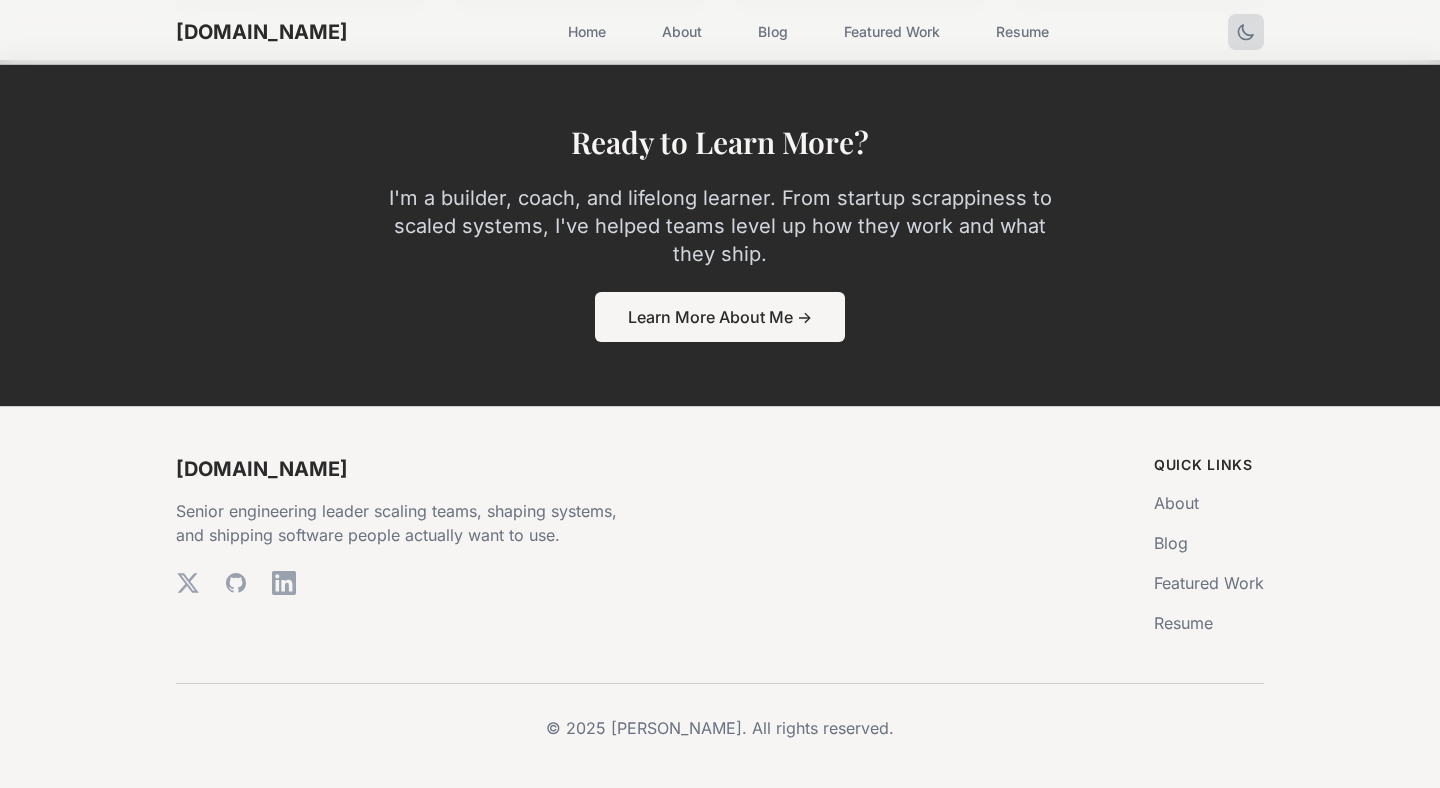 scroll, scrollTop: 3249, scrollLeft: 0, axis: vertical 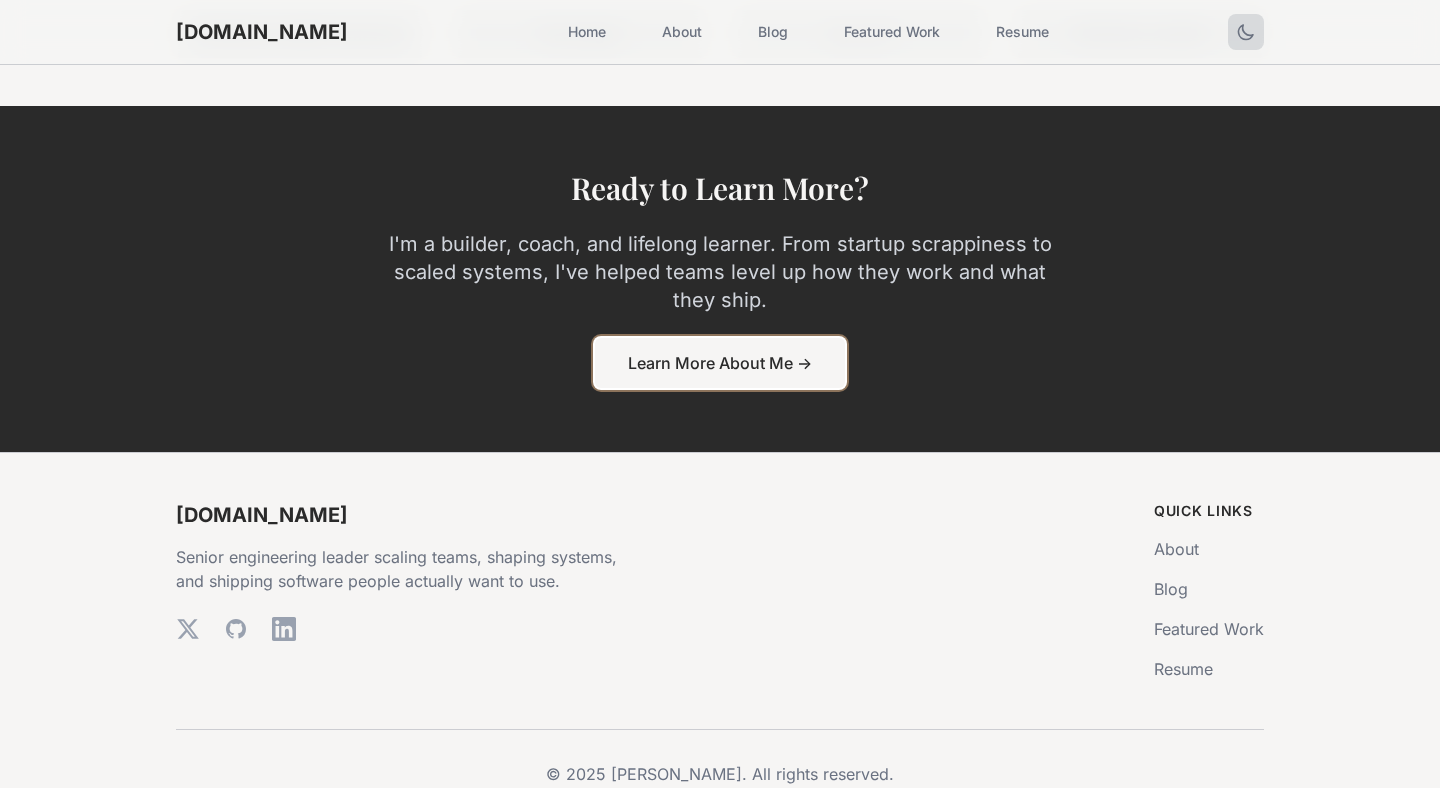 click on "Learn More About Me →" at bounding box center (720, 363) 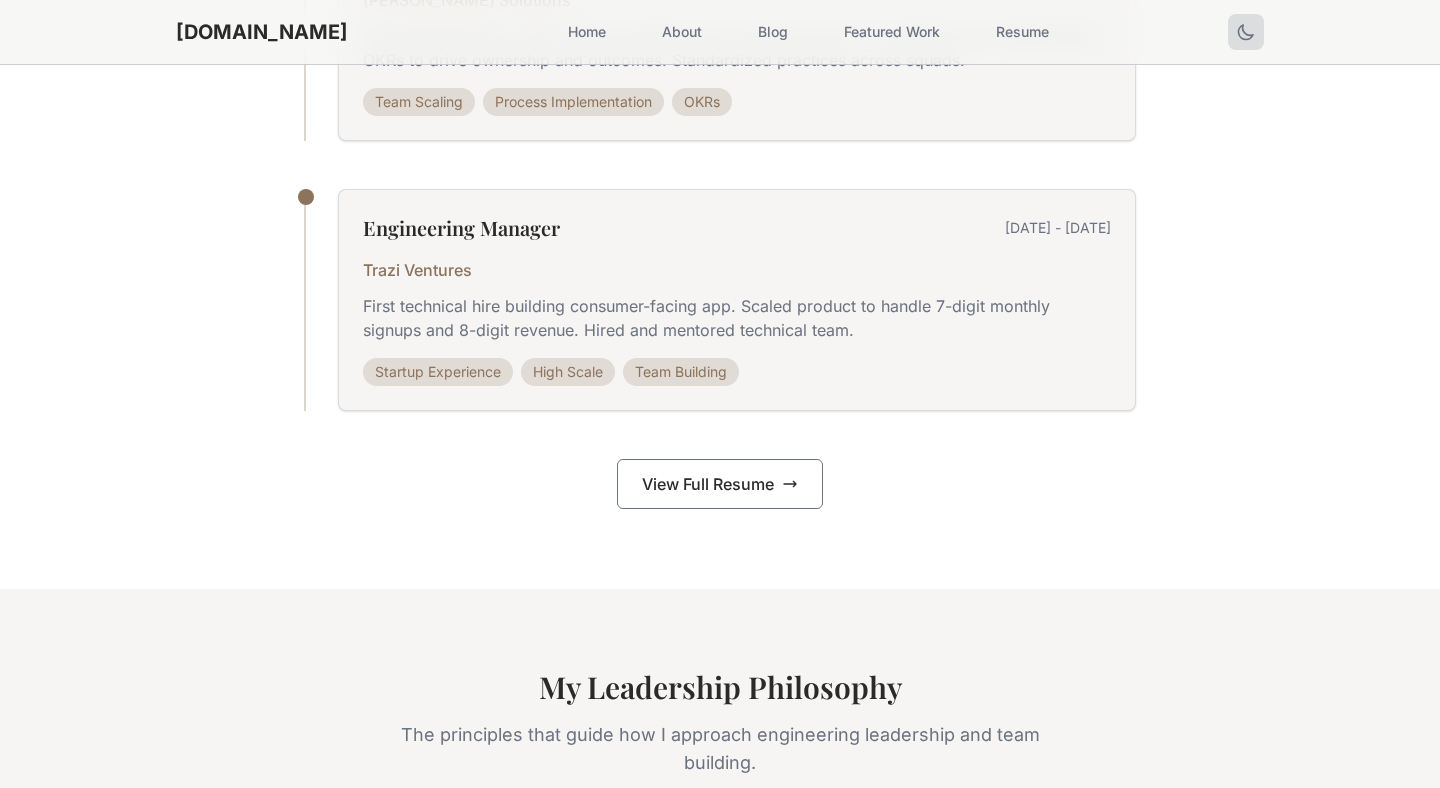 scroll, scrollTop: 2241, scrollLeft: 0, axis: vertical 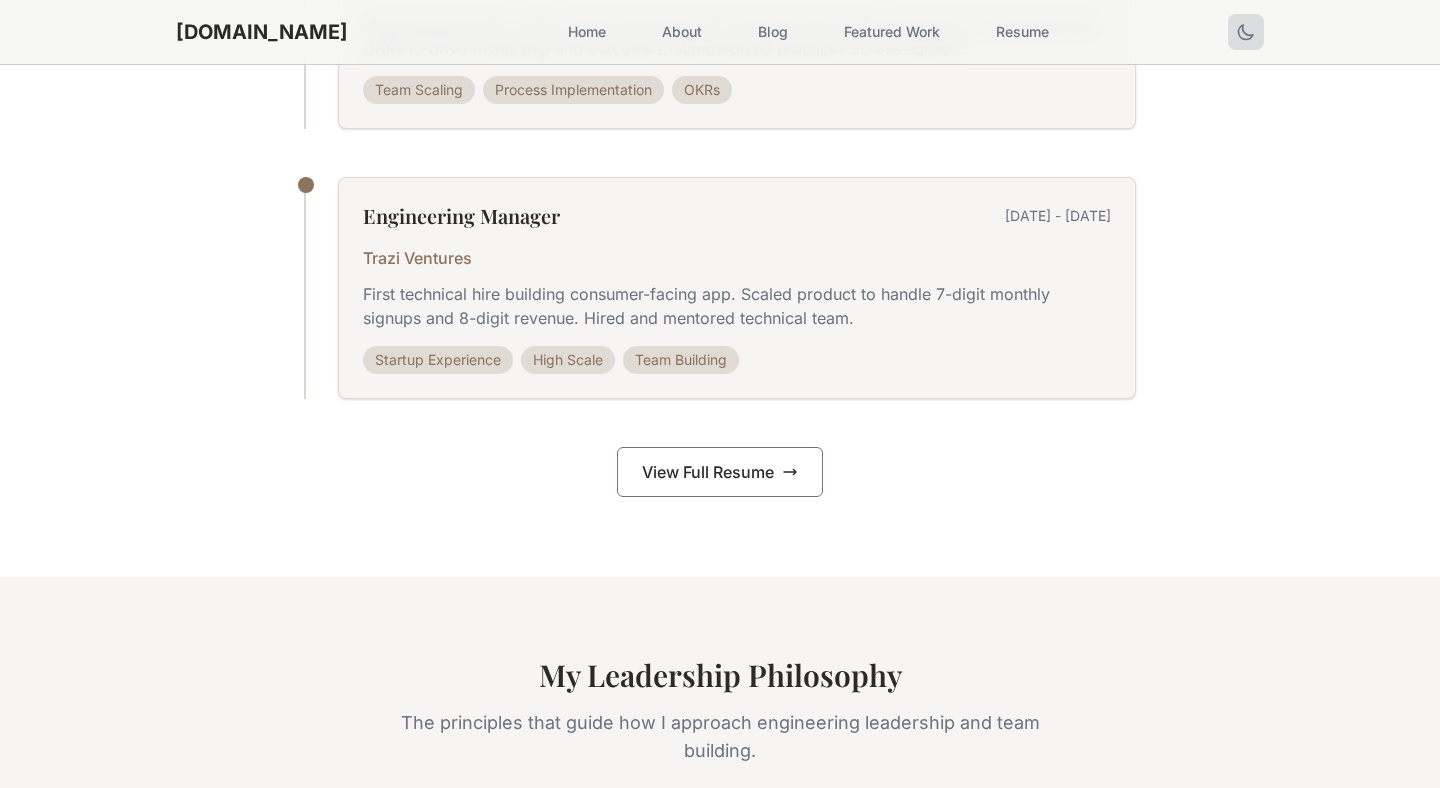 click on "Featured Work" at bounding box center [892, 32] 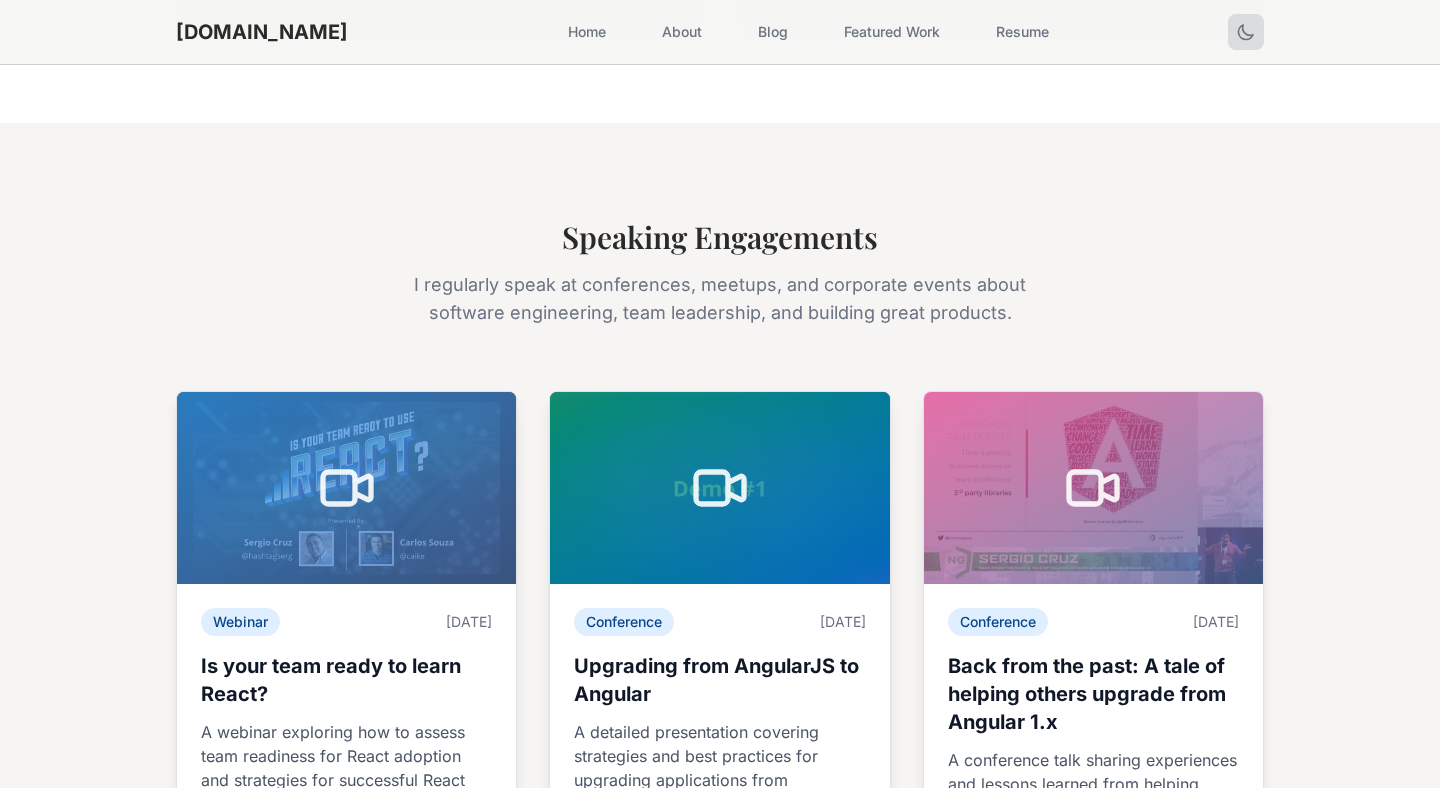 scroll, scrollTop: 1054, scrollLeft: 0, axis: vertical 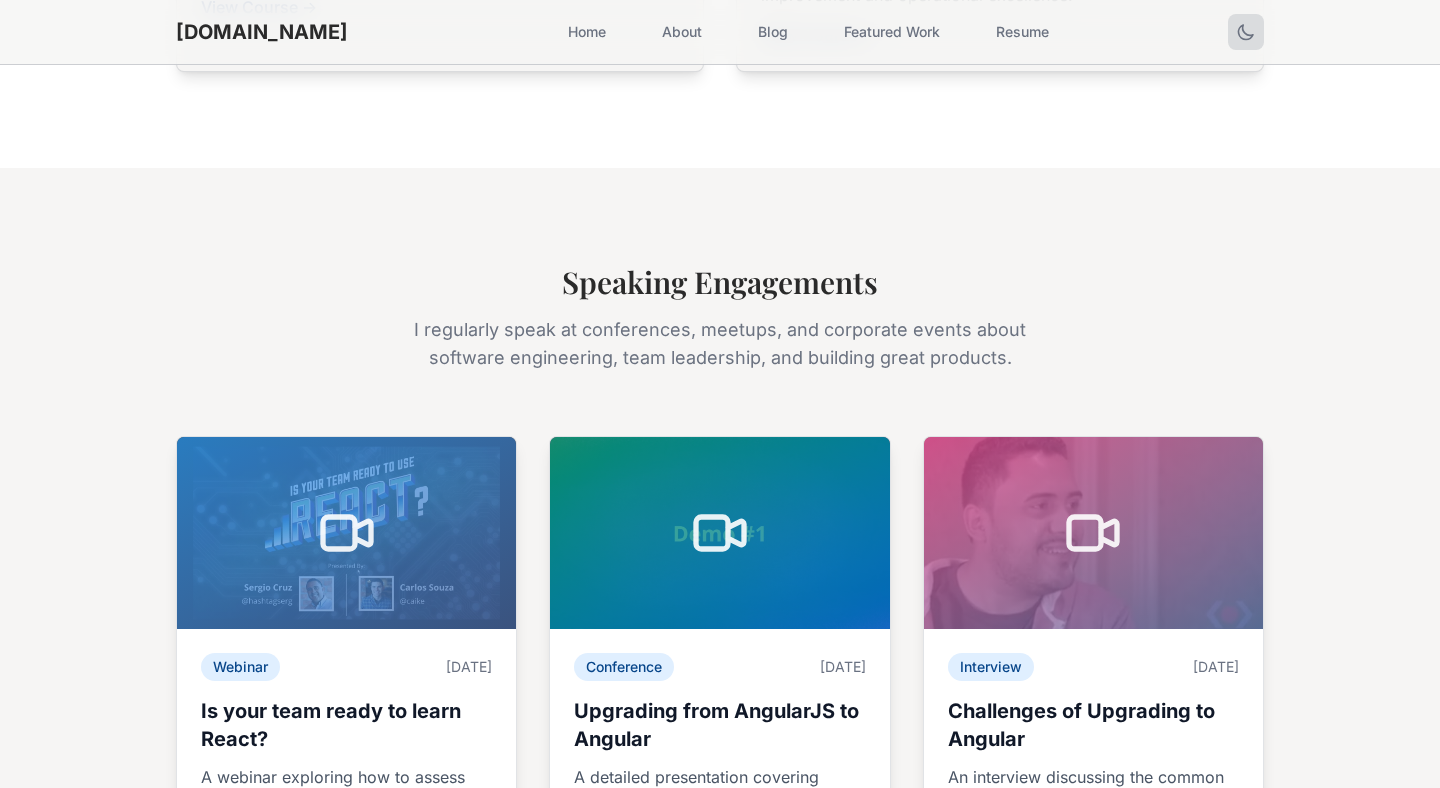 click on "Home" at bounding box center (587, 32) 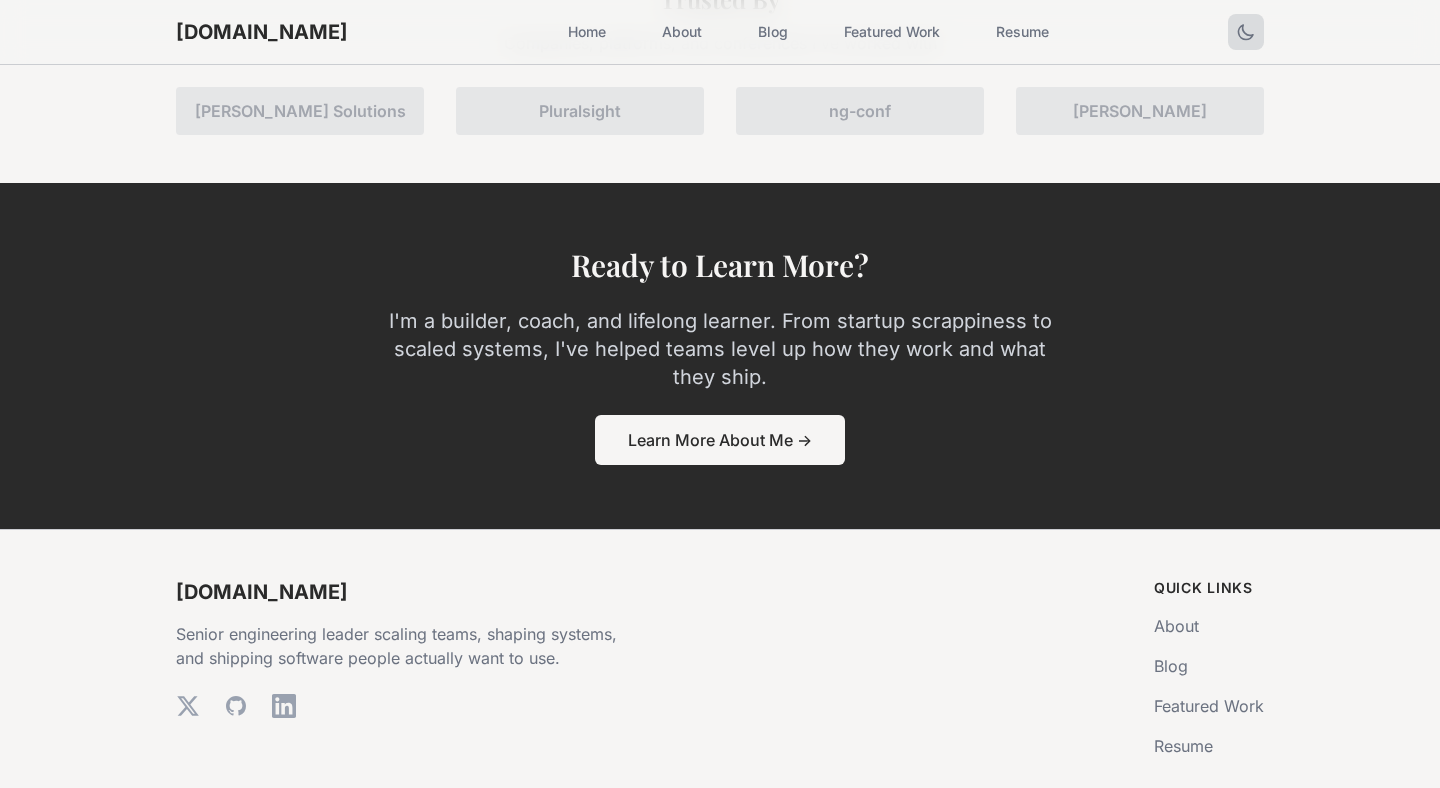 scroll, scrollTop: 3205, scrollLeft: 0, axis: vertical 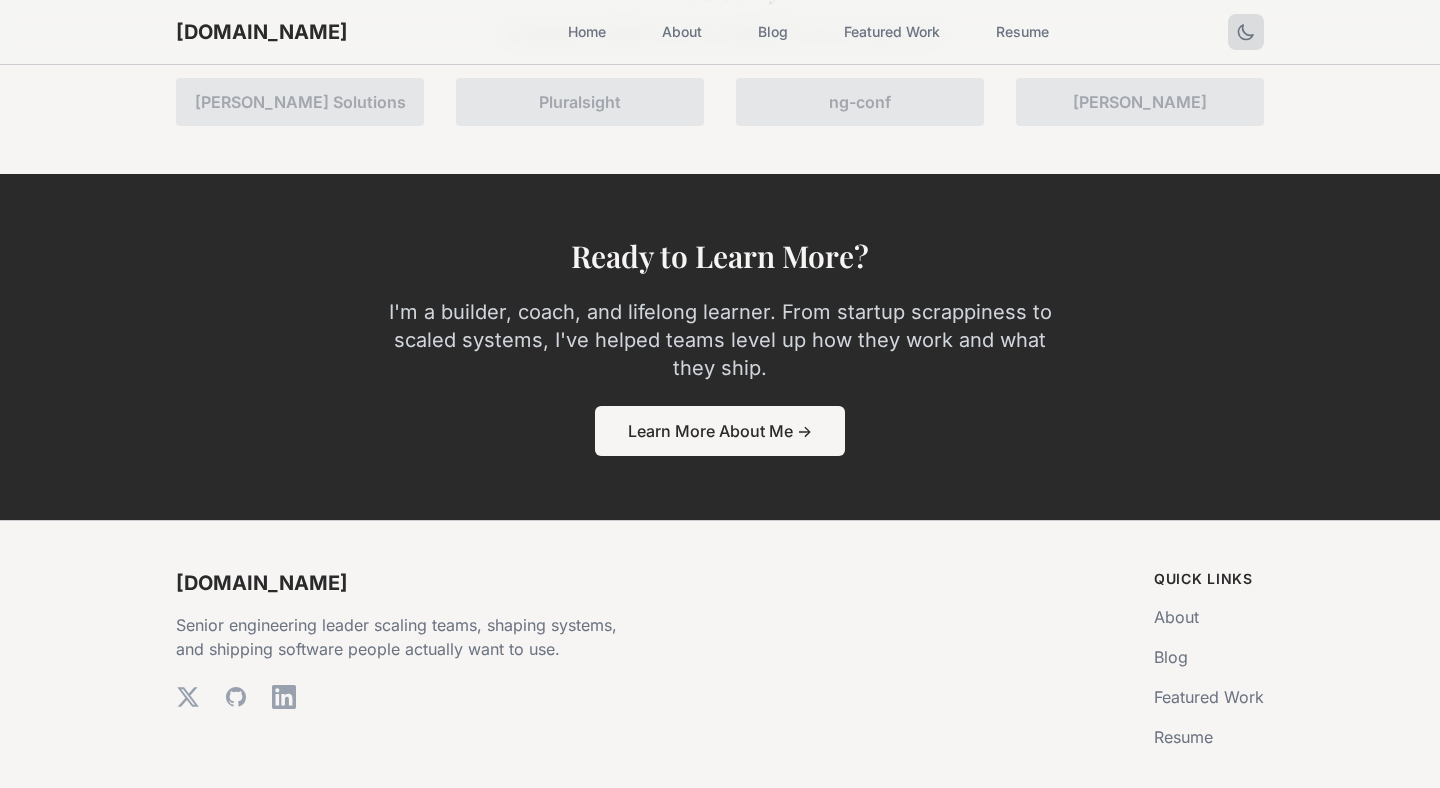 click on "Featured Work" at bounding box center (892, 32) 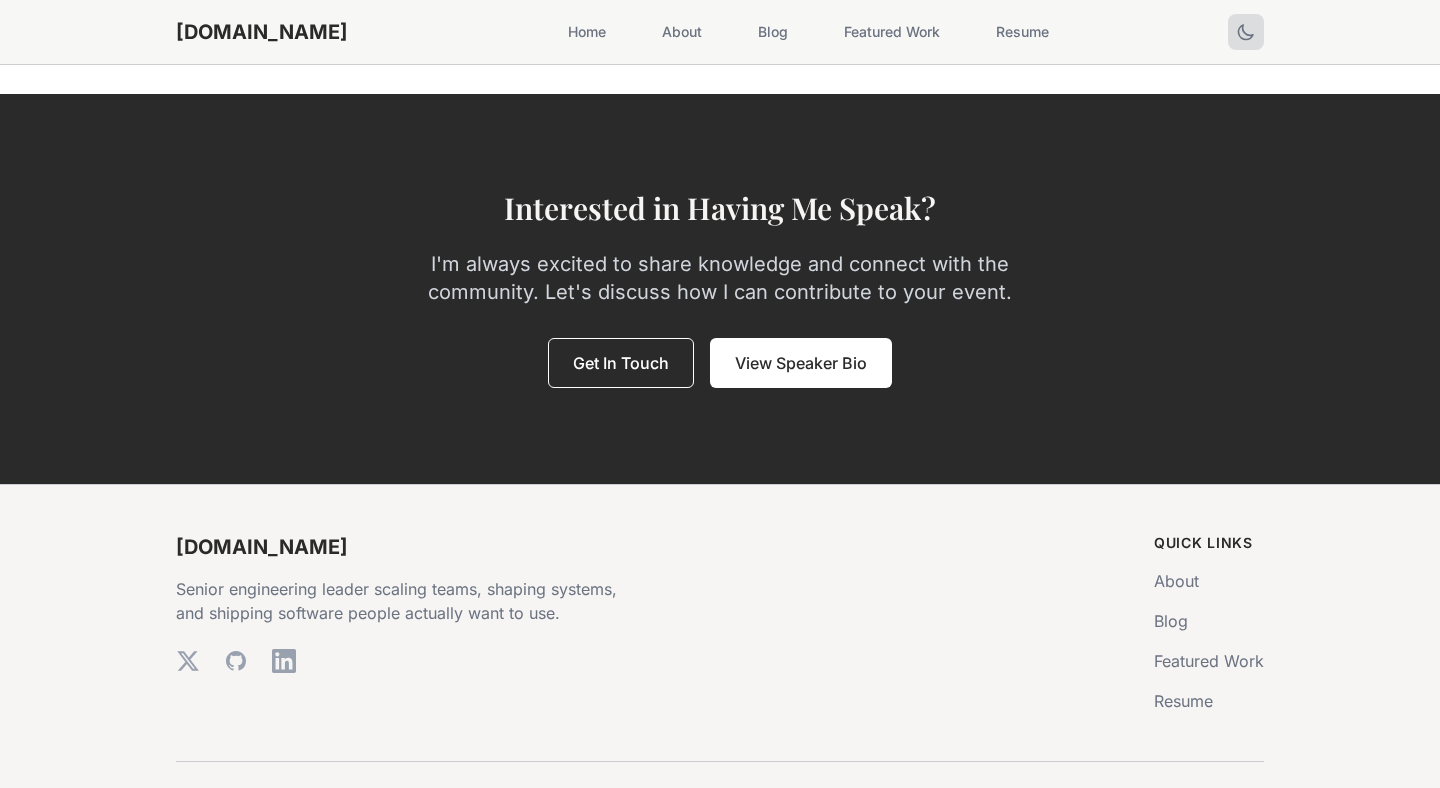scroll, scrollTop: 4814, scrollLeft: 0, axis: vertical 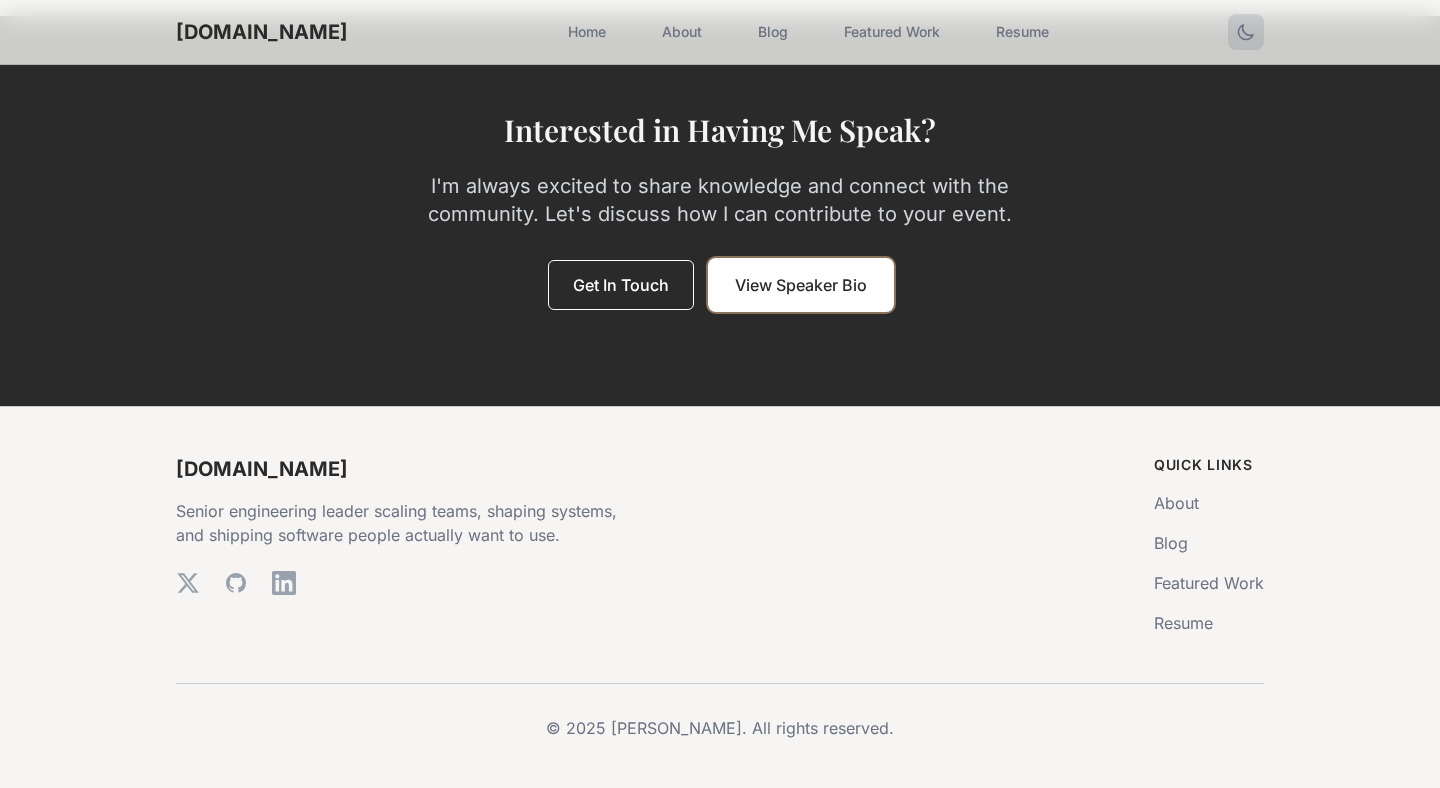 click on "View Speaker Bio" at bounding box center [801, 285] 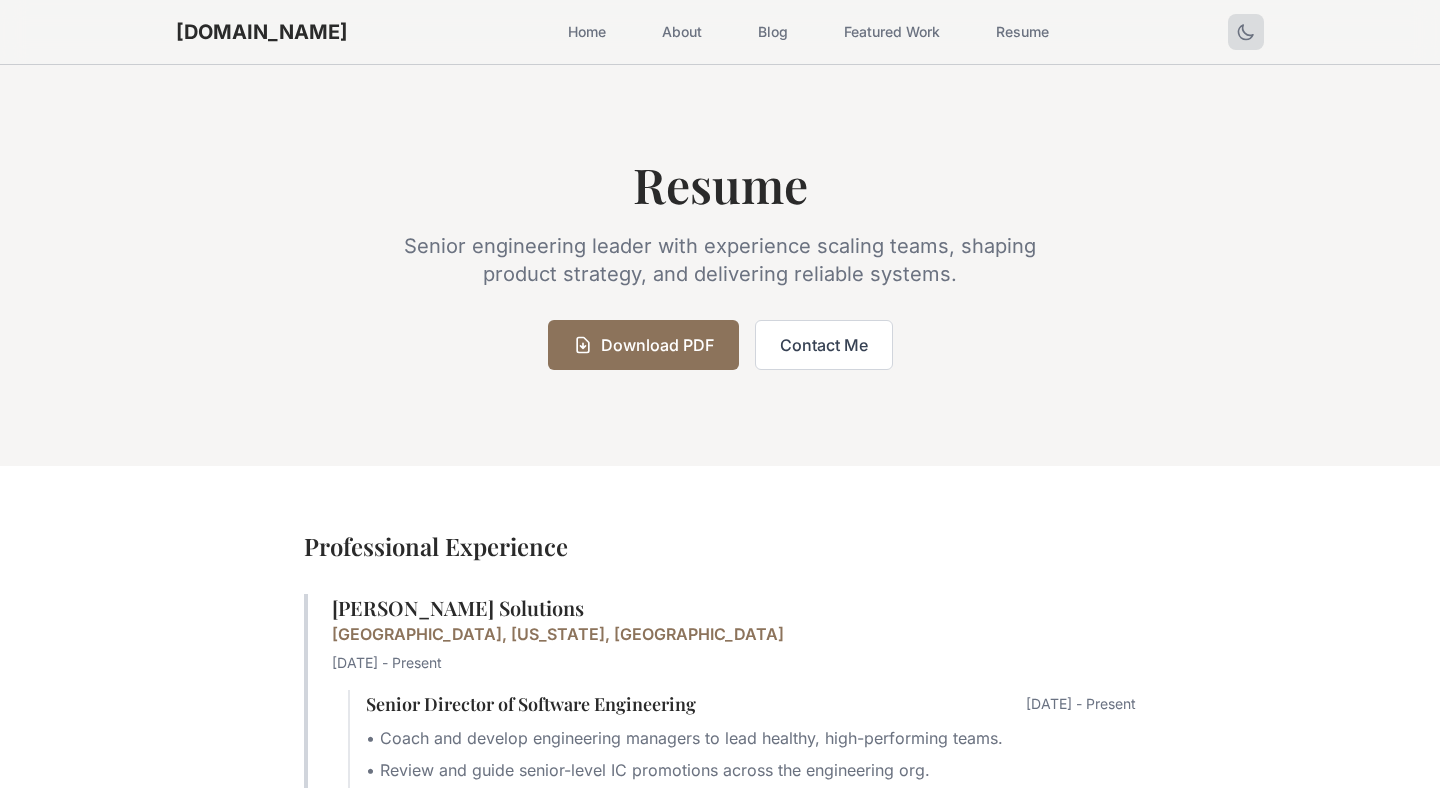 scroll, scrollTop: 0, scrollLeft: 0, axis: both 